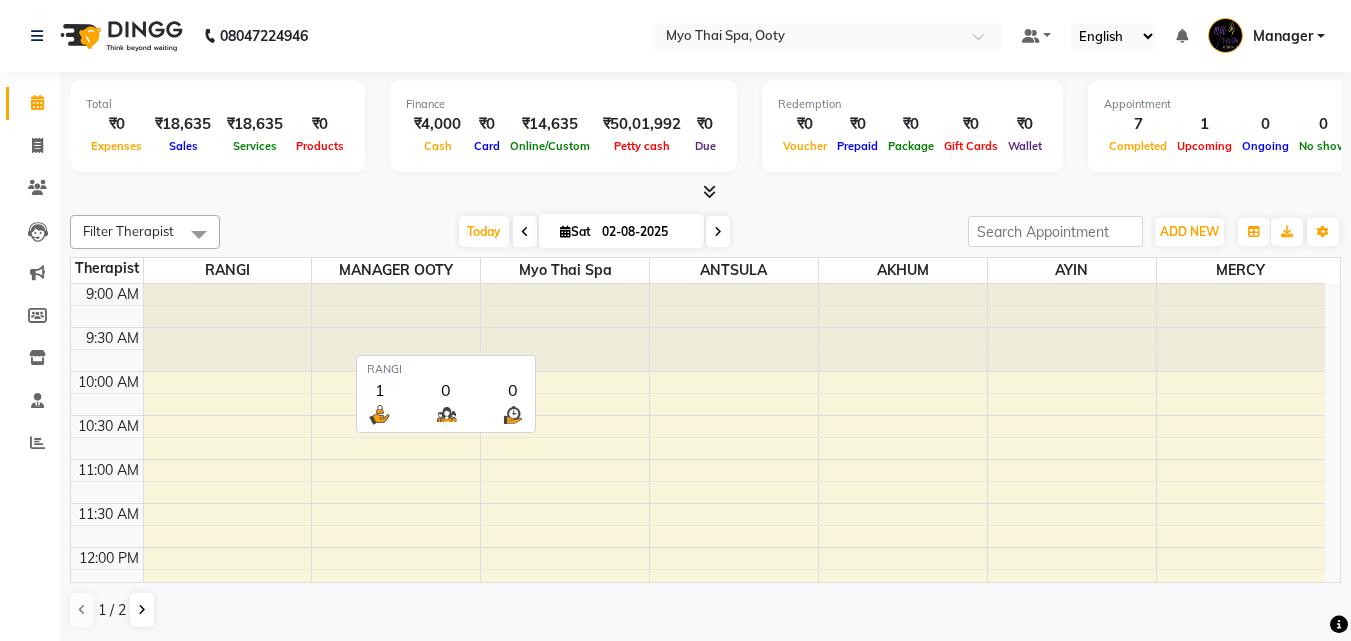 scroll, scrollTop: 0, scrollLeft: 0, axis: both 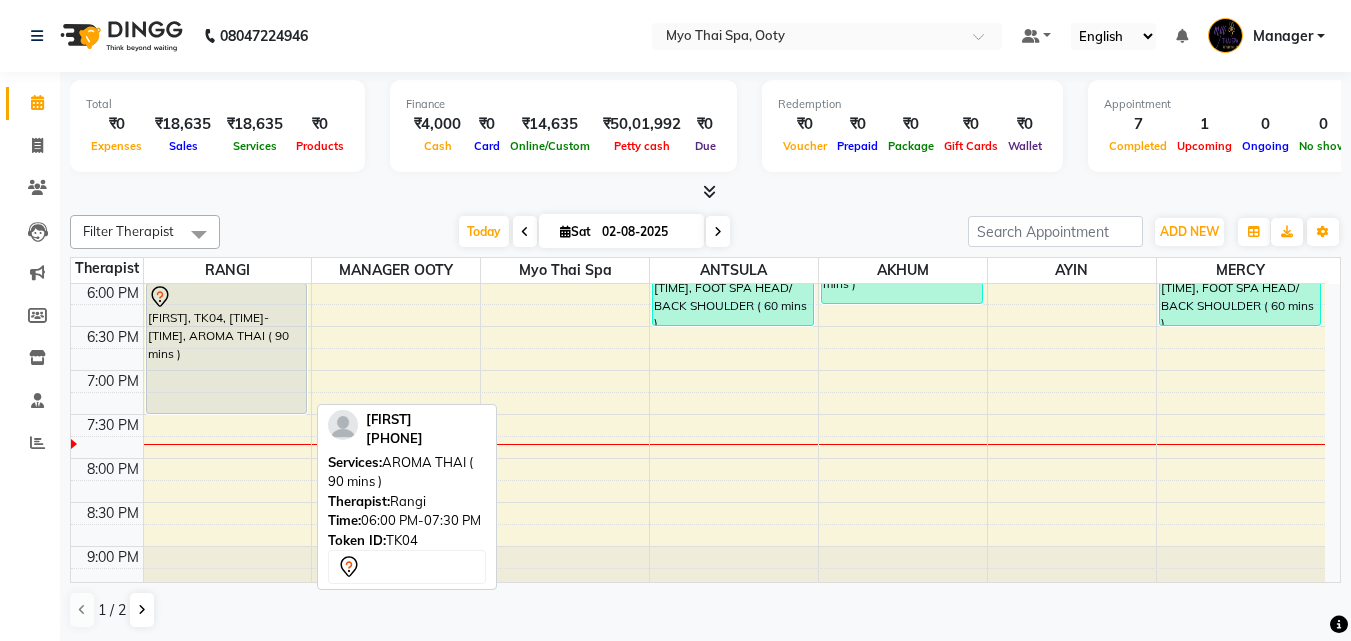 click on "[FIRST], TK04, [TIME]-[TIME], AROMA THAI ( 90 mins )" at bounding box center (227, 348) 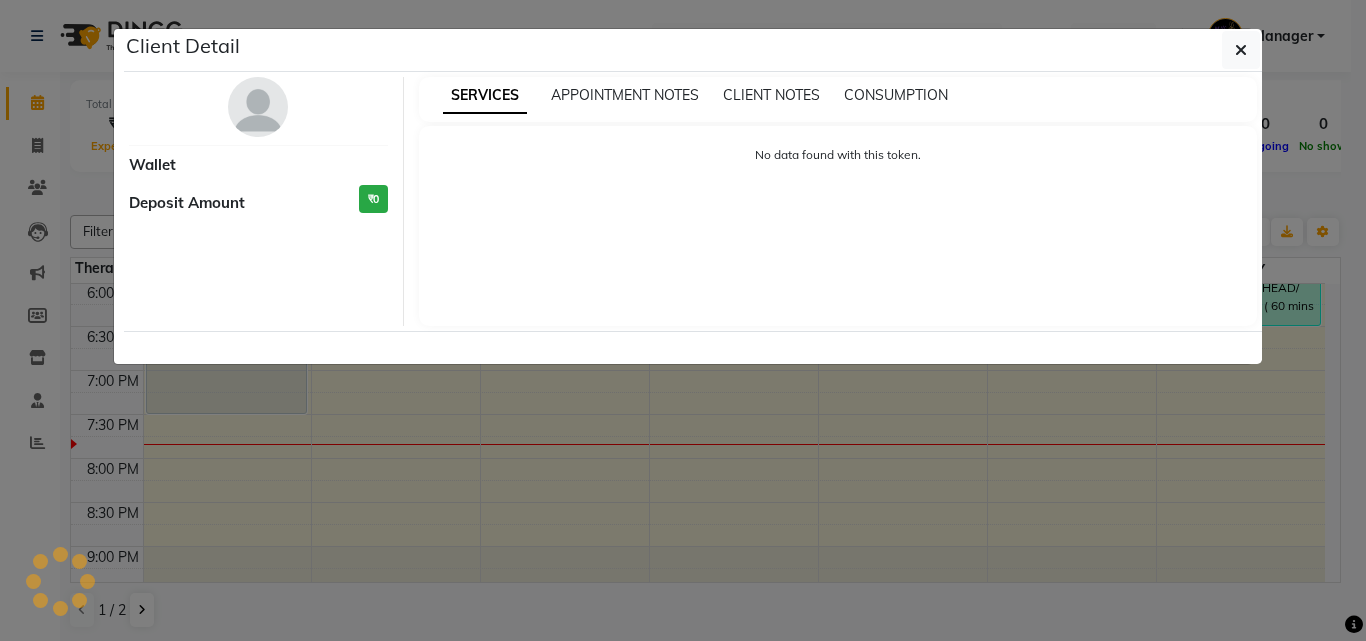 select on "7" 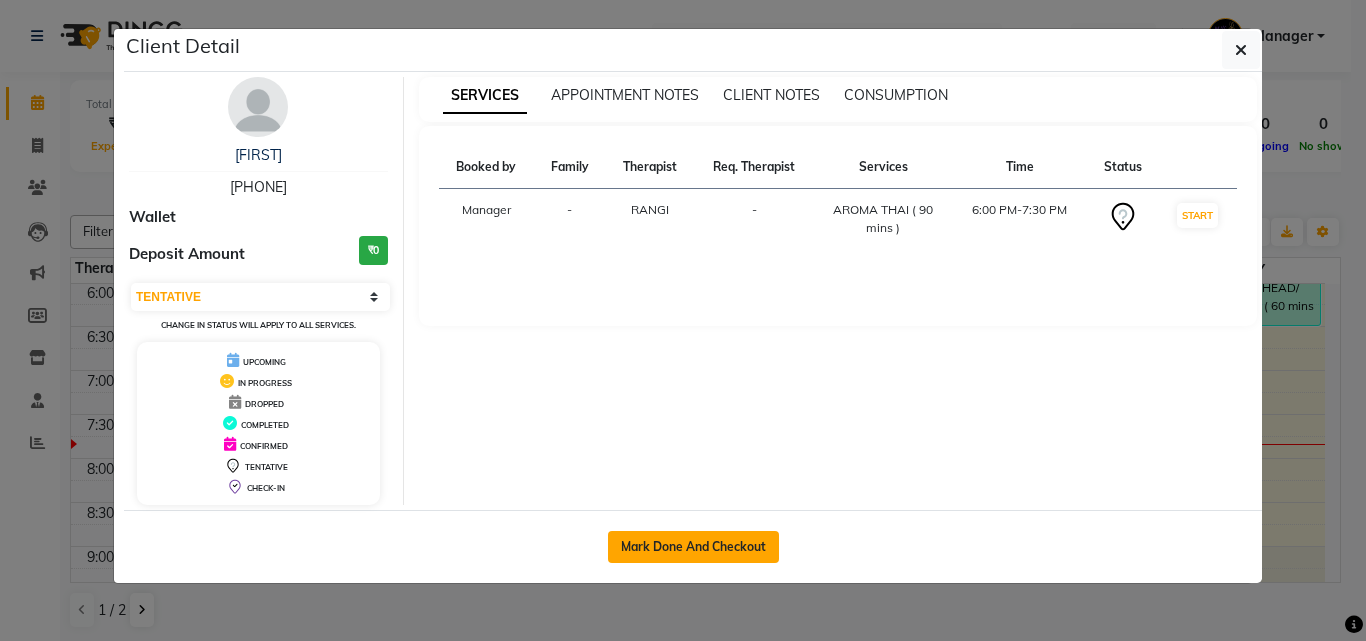 click on "Mark Done And Checkout" 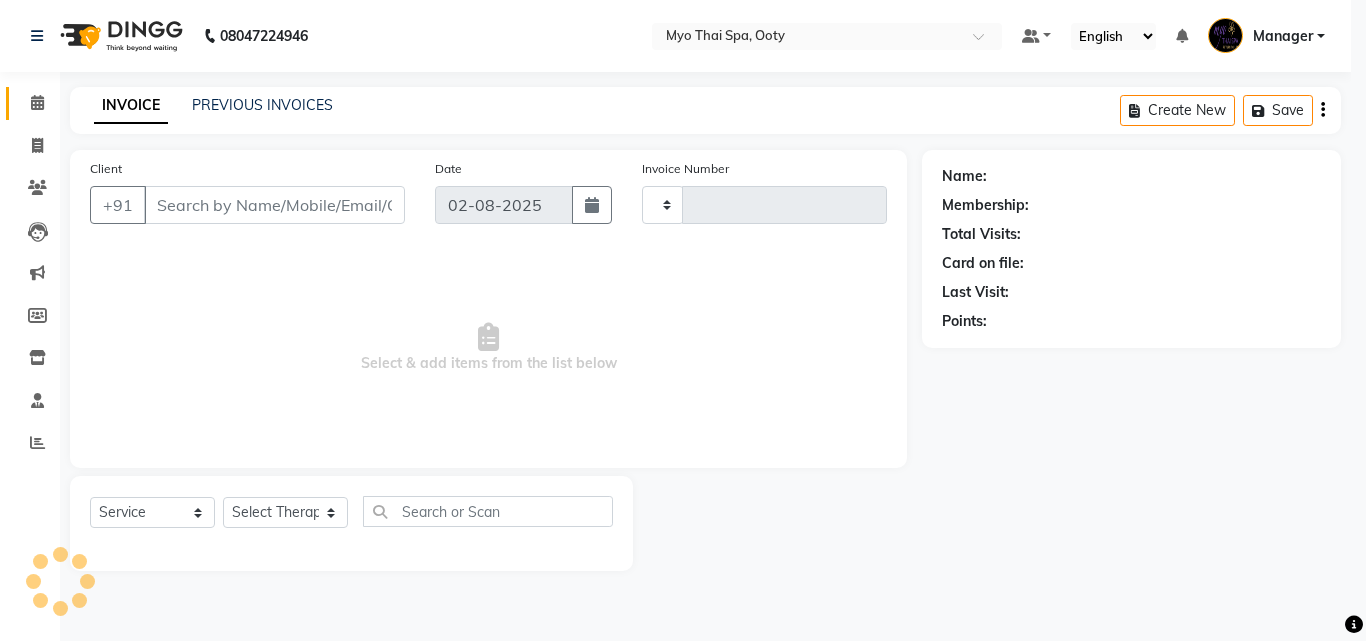 type on "0703" 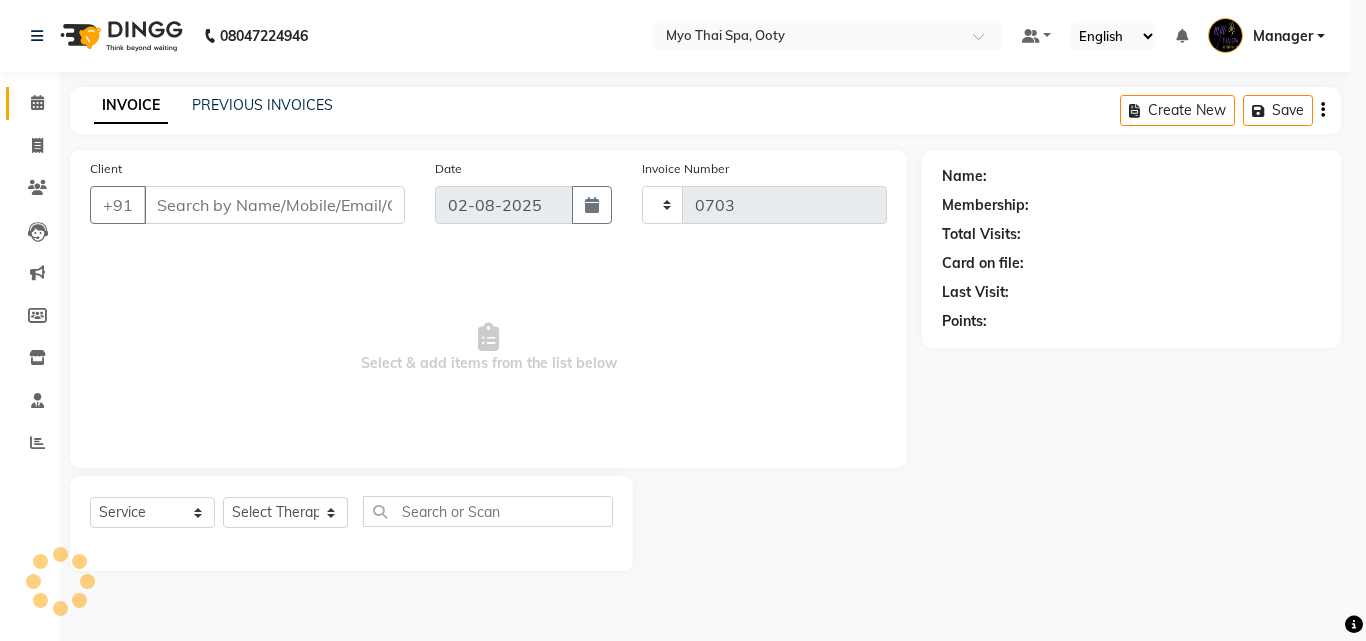 select on "558" 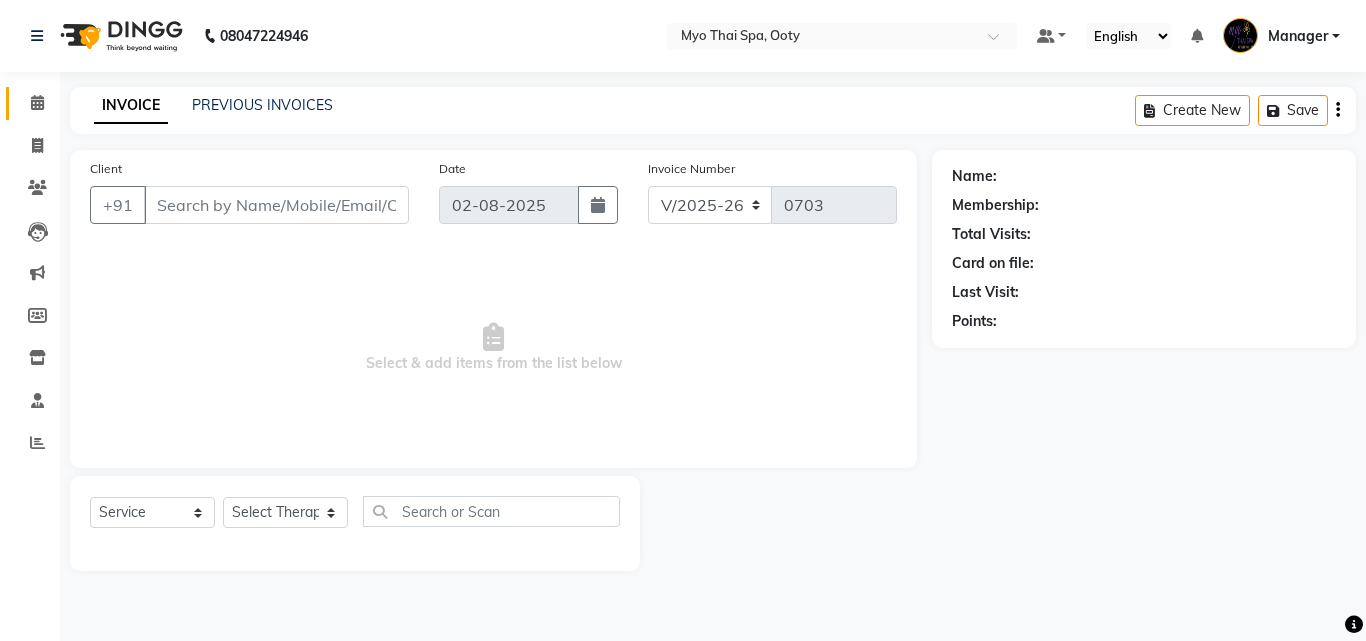 select on "V" 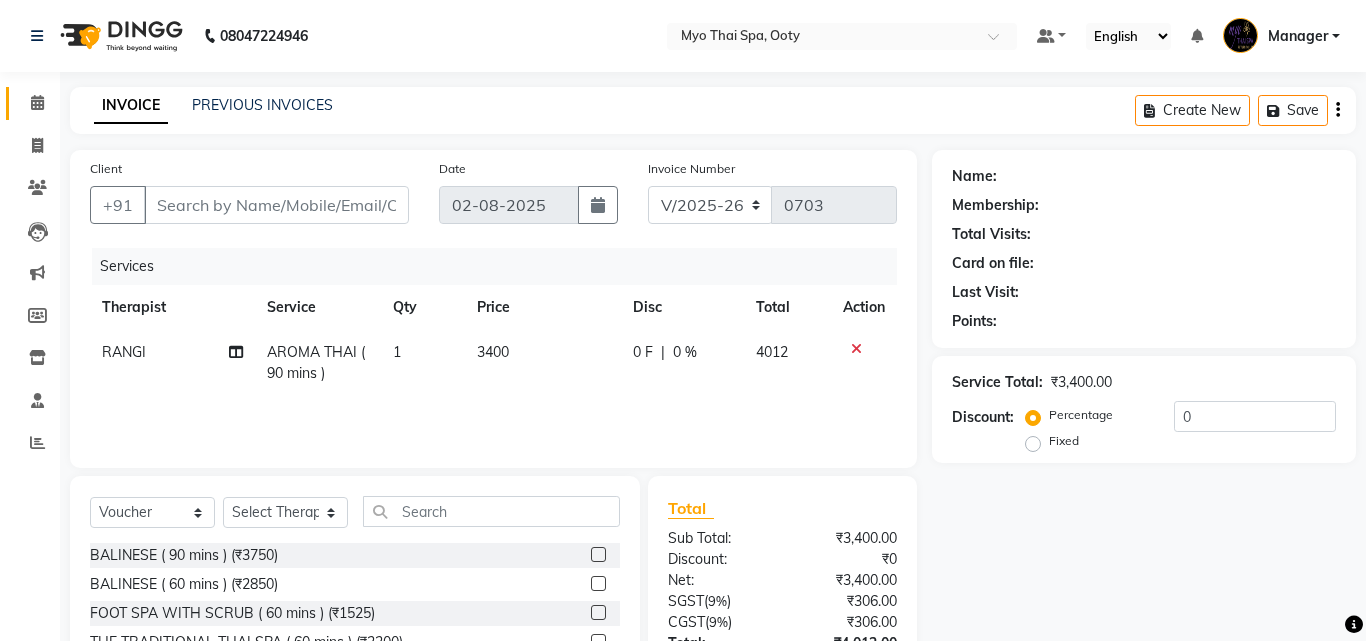 type on "[PHONE]" 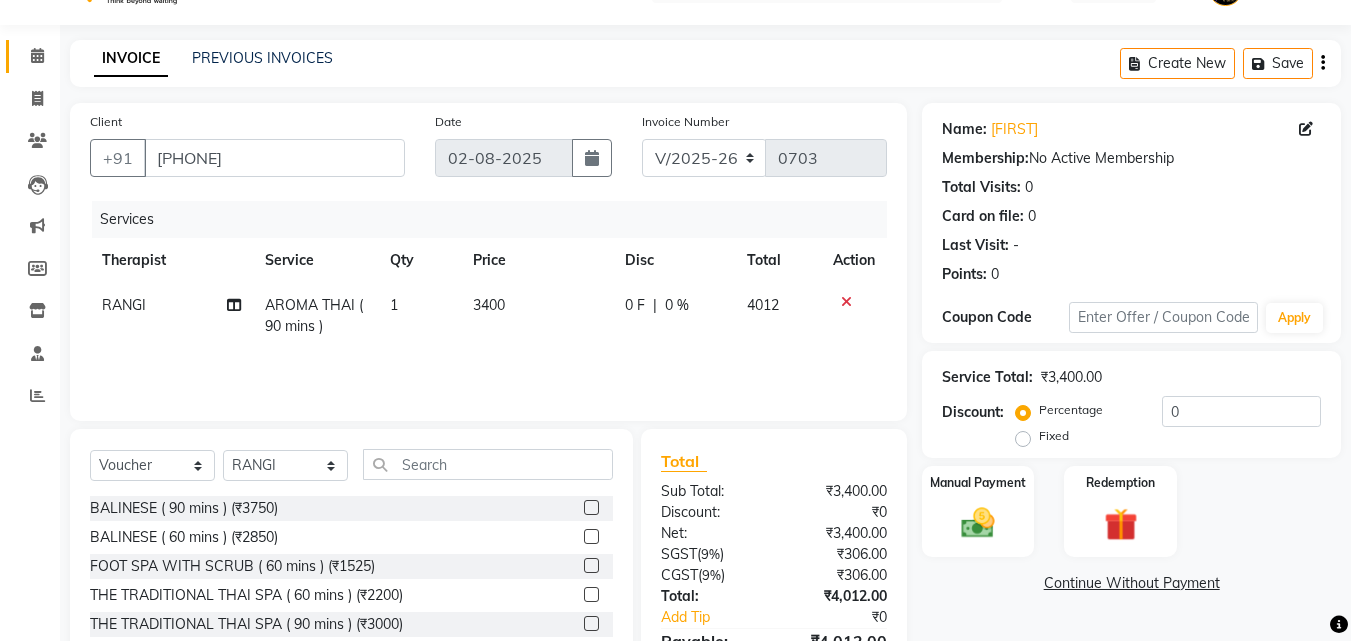 scroll, scrollTop: 160, scrollLeft: 0, axis: vertical 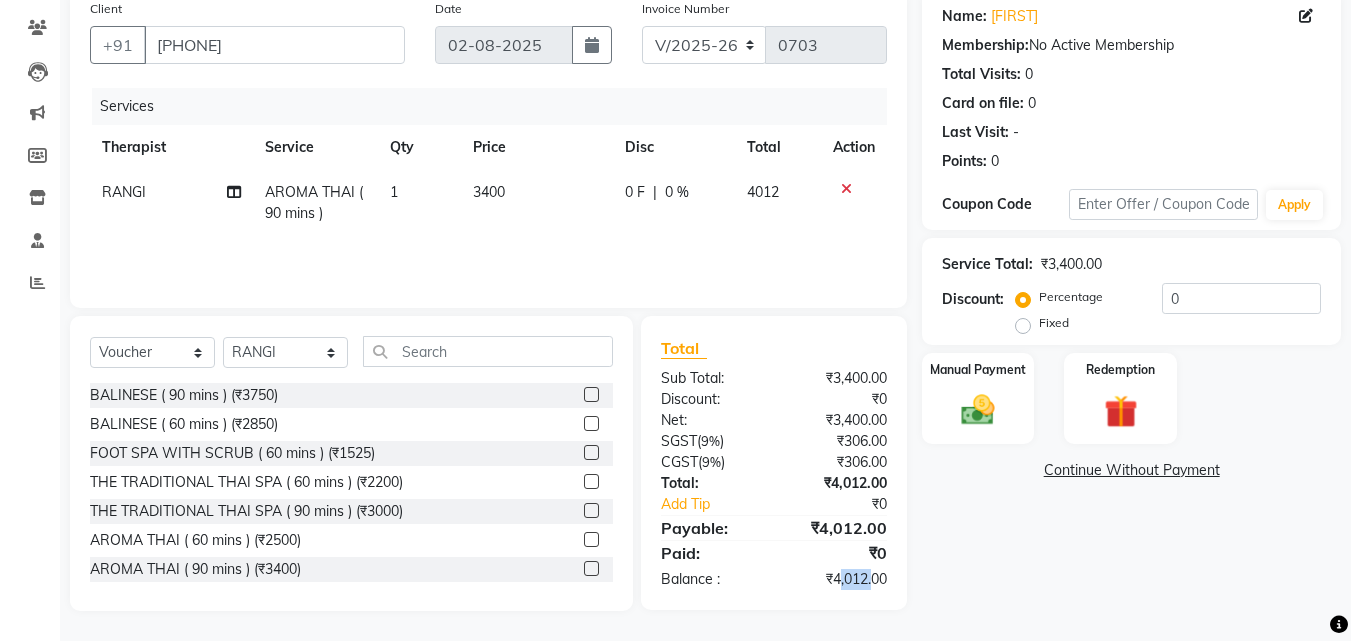 drag, startPoint x: 835, startPoint y: 575, endPoint x: 874, endPoint y: 575, distance: 39 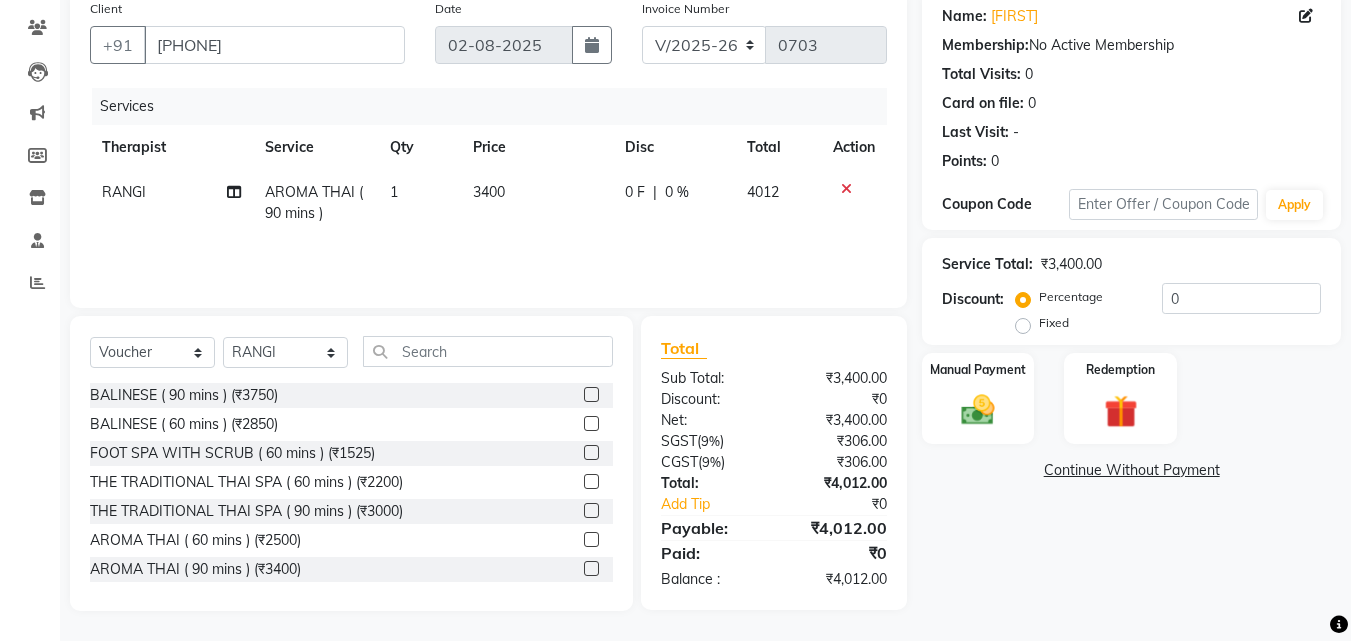 click on "Name: [FIRST] Membership: No Active Membership Total Visits: 0 Card on file: 0 Last Visit: - Points: 0 Coupon Code Apply Service Total: ₹3,400.00 Discount: Percentage Fixed 0 Manual Payment Redemption Continue Without Payment" 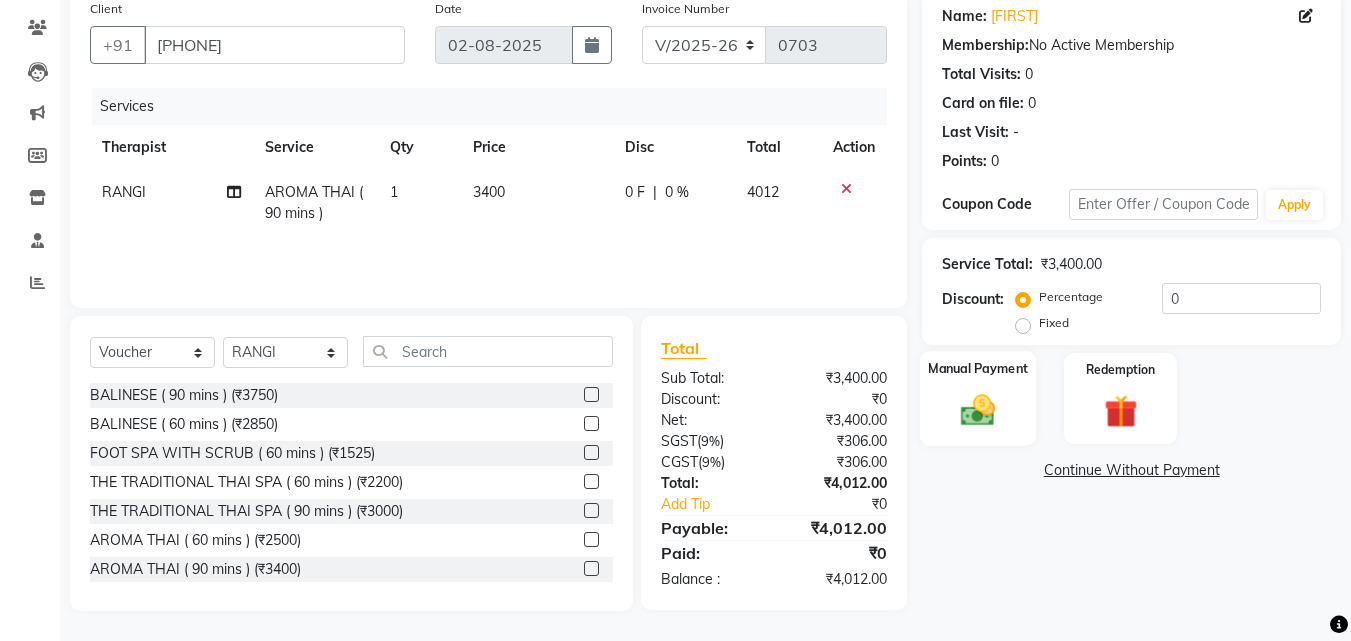 click 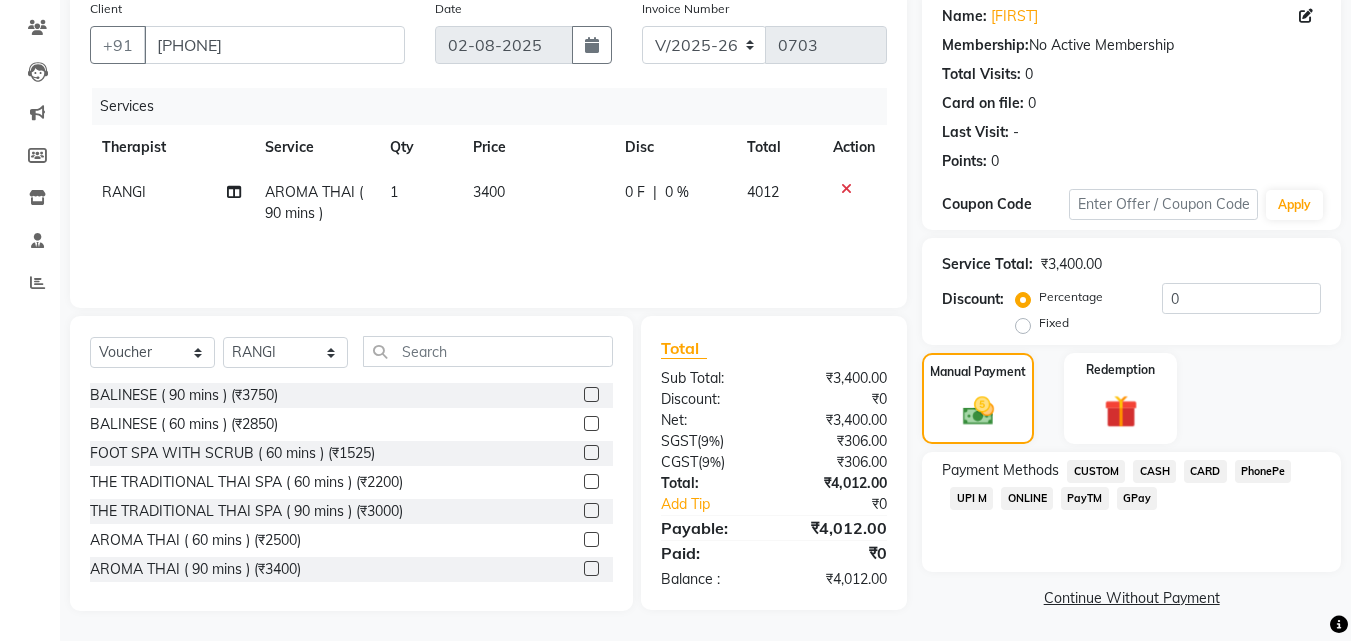 scroll, scrollTop: 162, scrollLeft: 0, axis: vertical 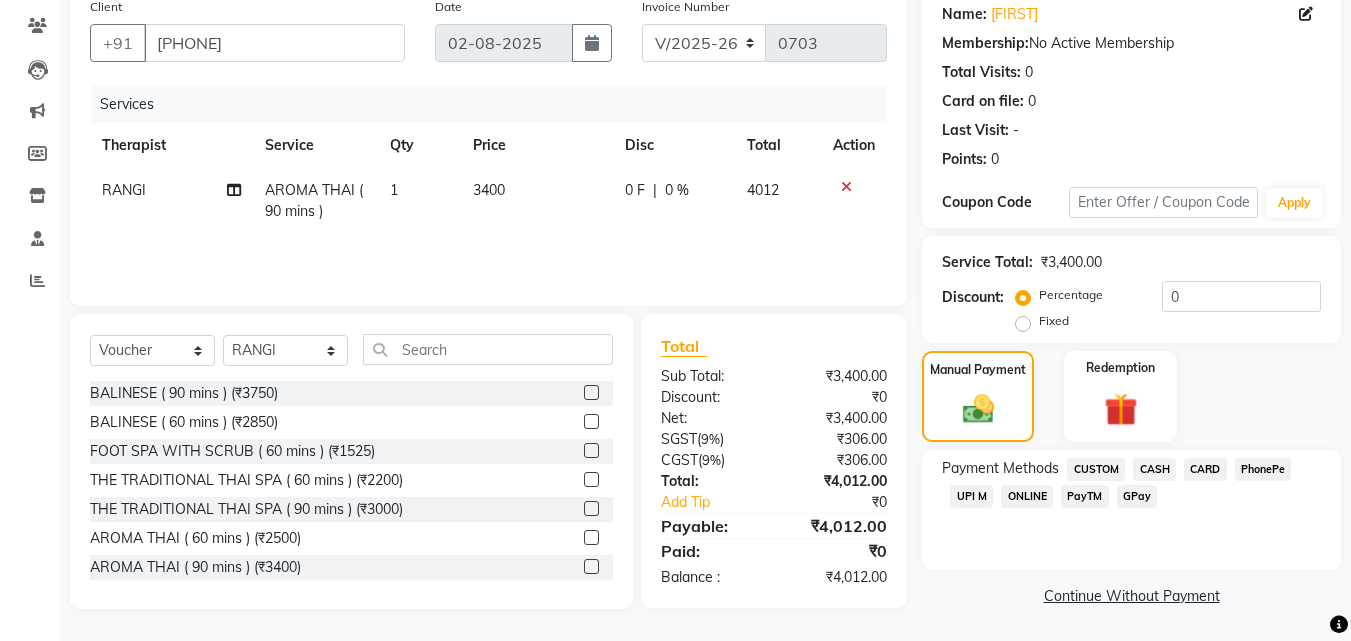 click on "UPI M" 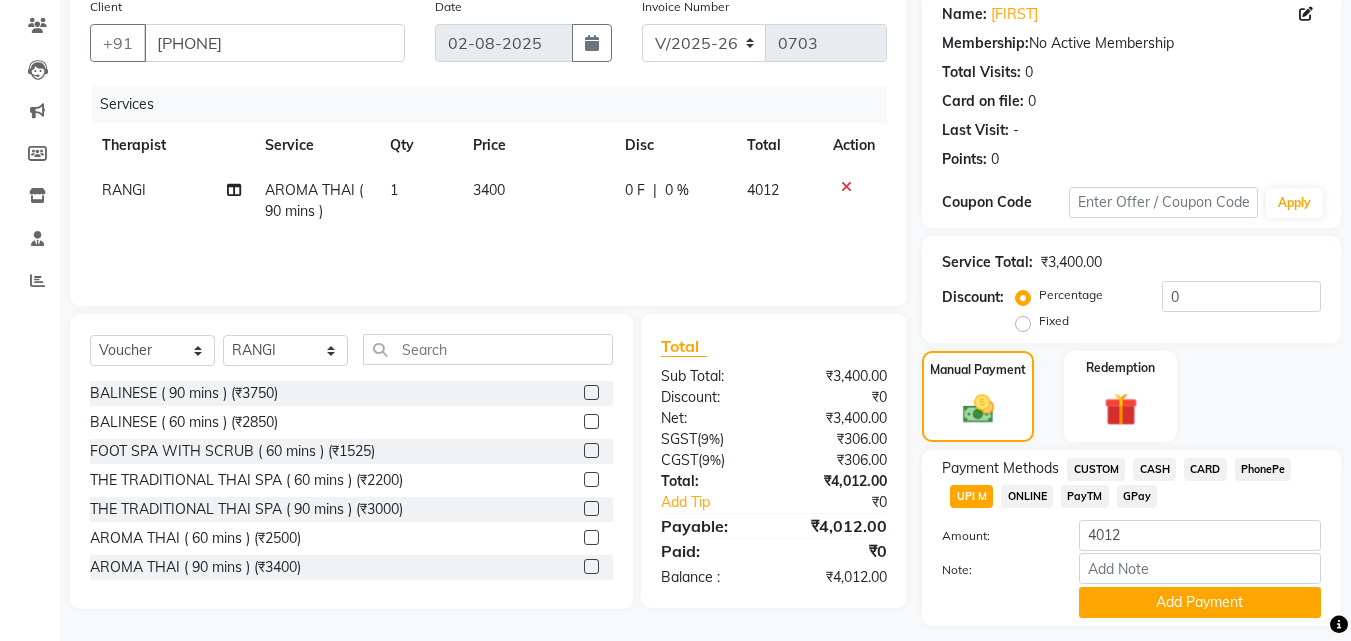 scroll, scrollTop: 218, scrollLeft: 0, axis: vertical 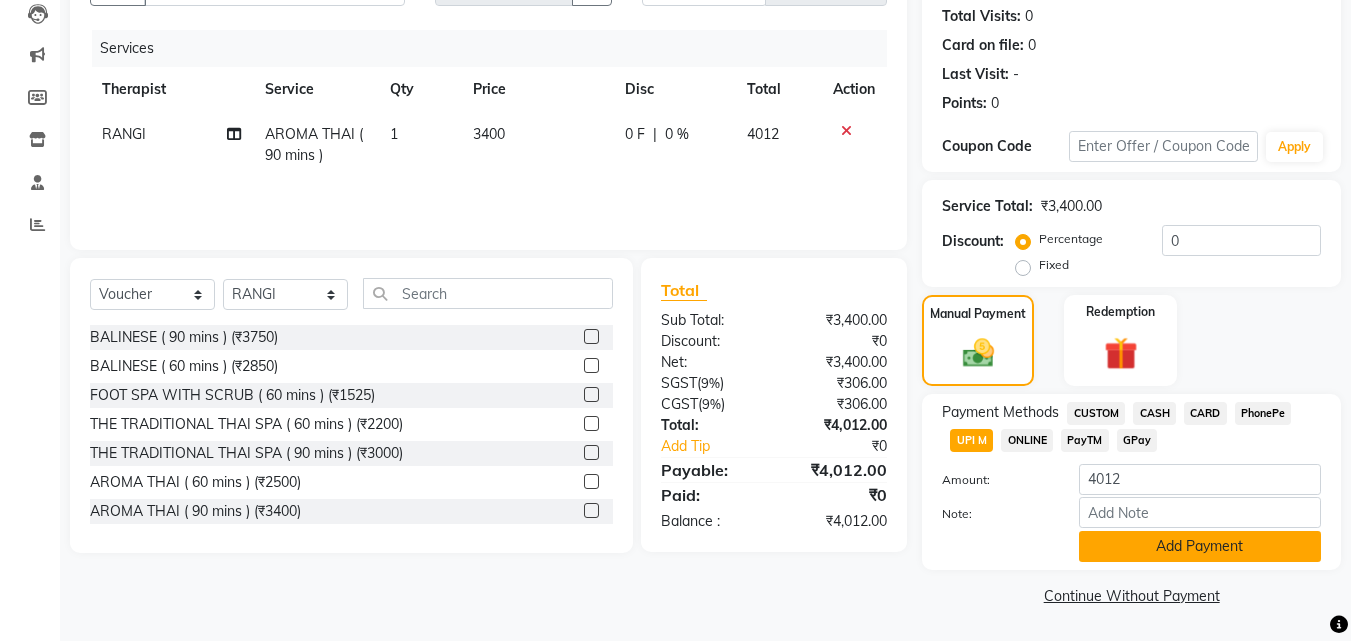 click on "Add Payment" 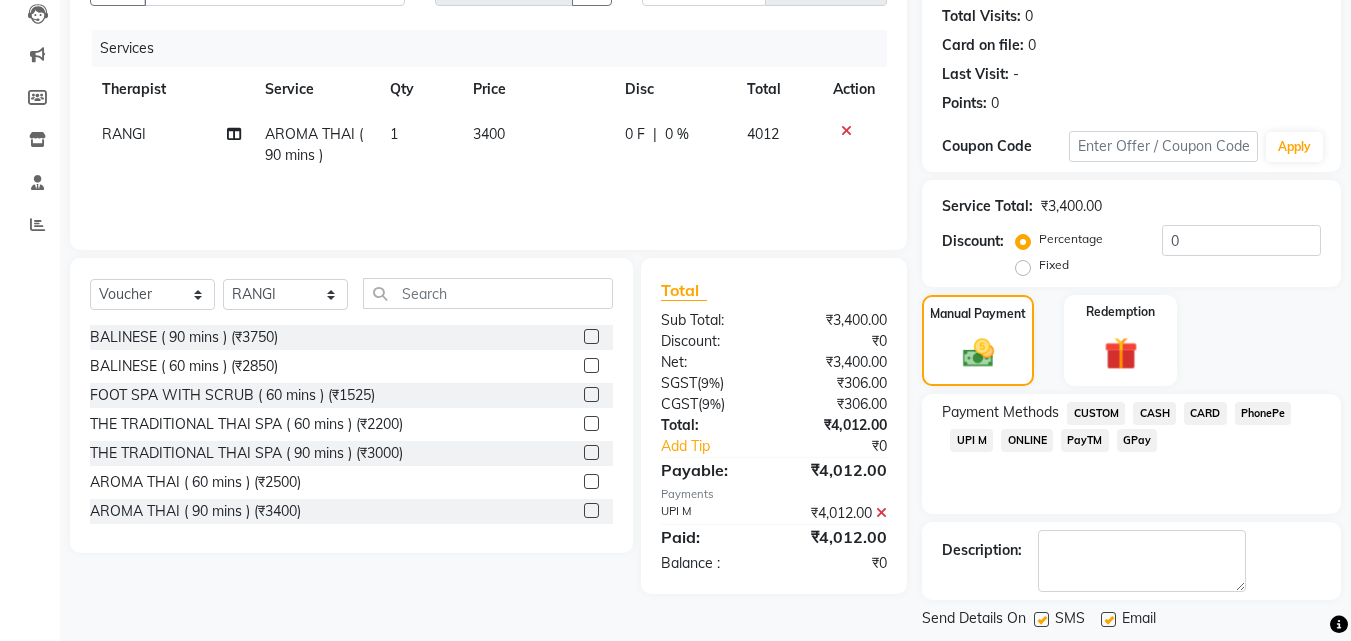 scroll, scrollTop: 314, scrollLeft: 0, axis: vertical 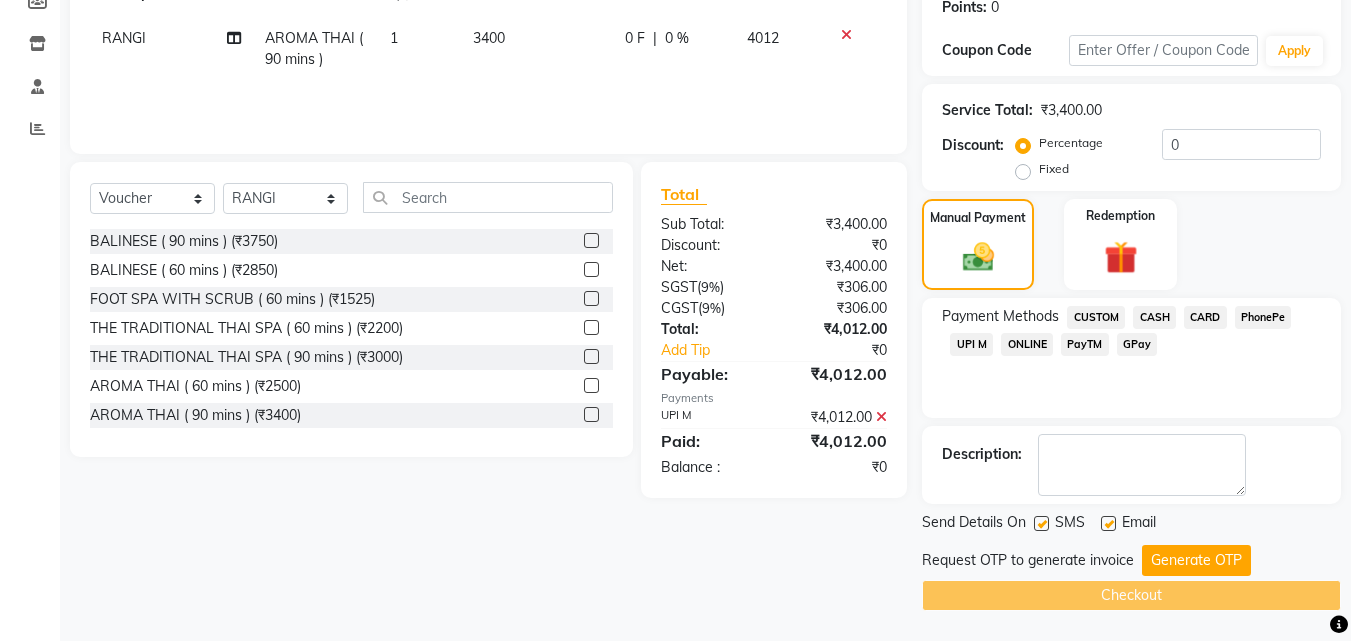 click on "Generate OTP" 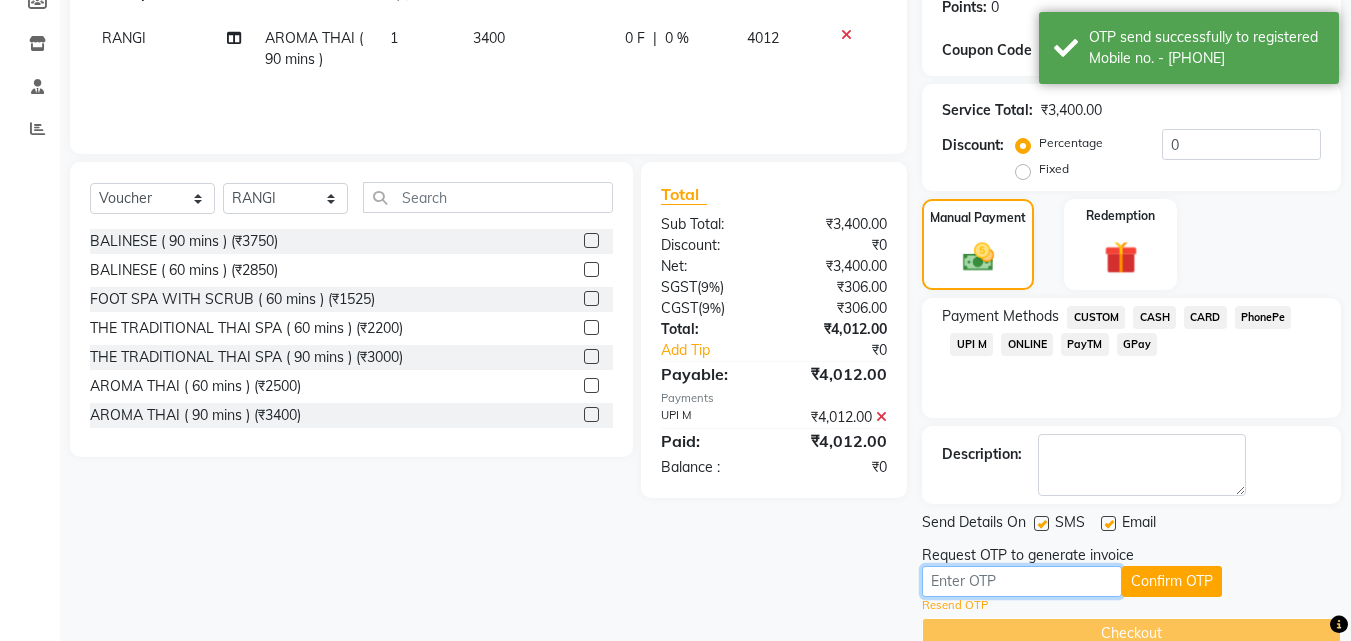 click at bounding box center [1022, 581] 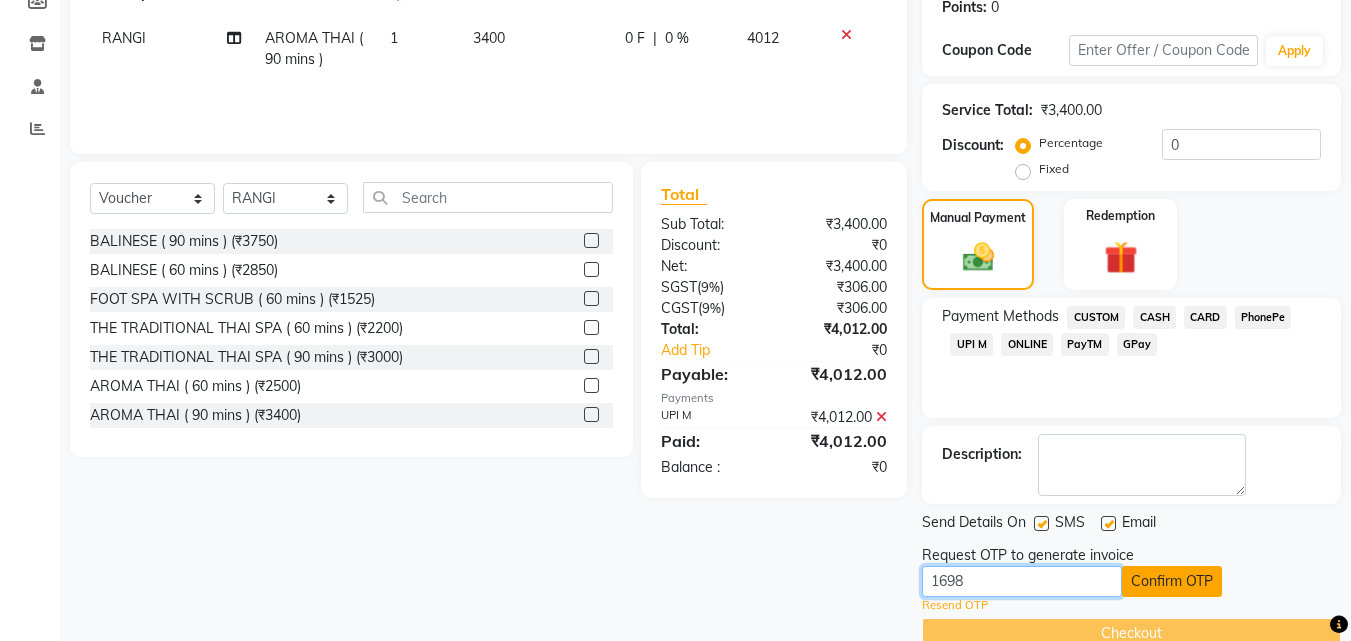 type on "1698" 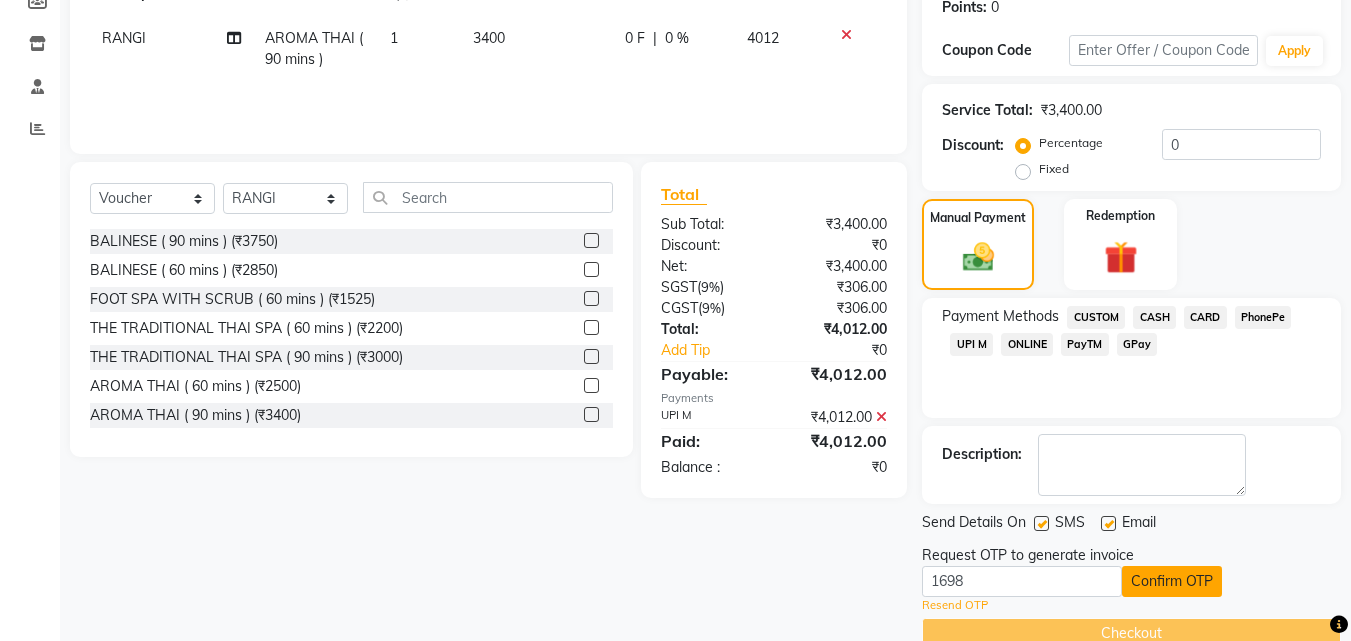 click on "Confirm OTP" 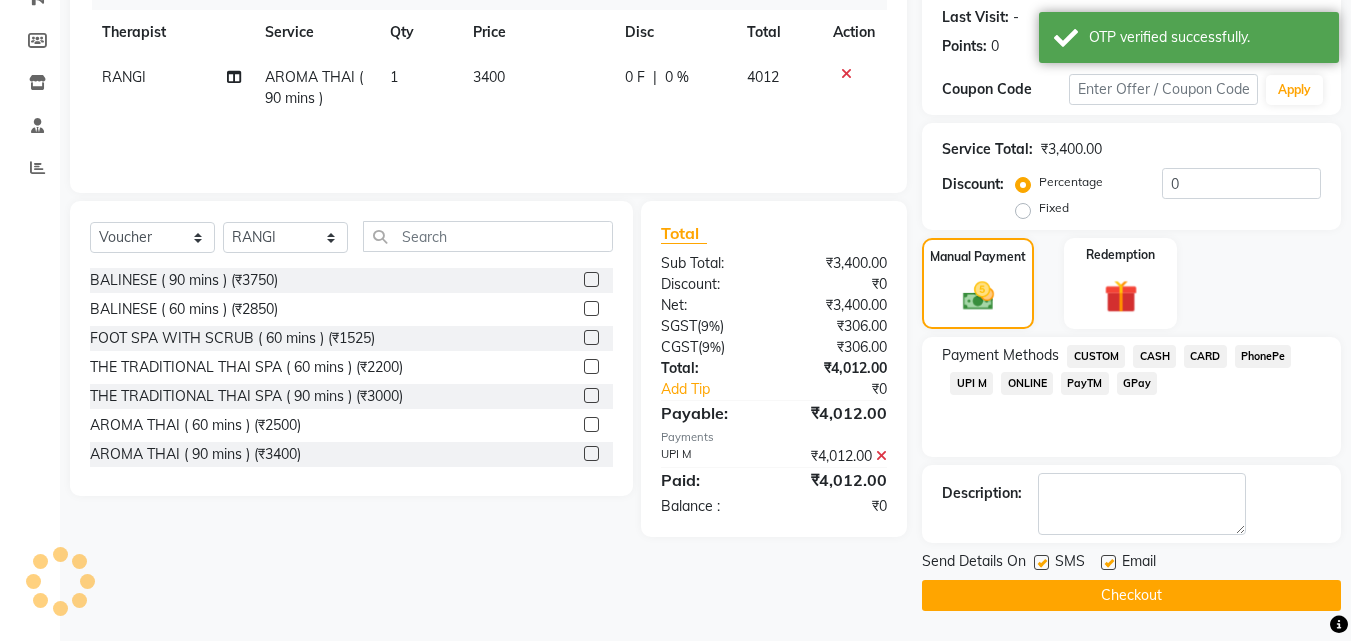 scroll, scrollTop: 275, scrollLeft: 0, axis: vertical 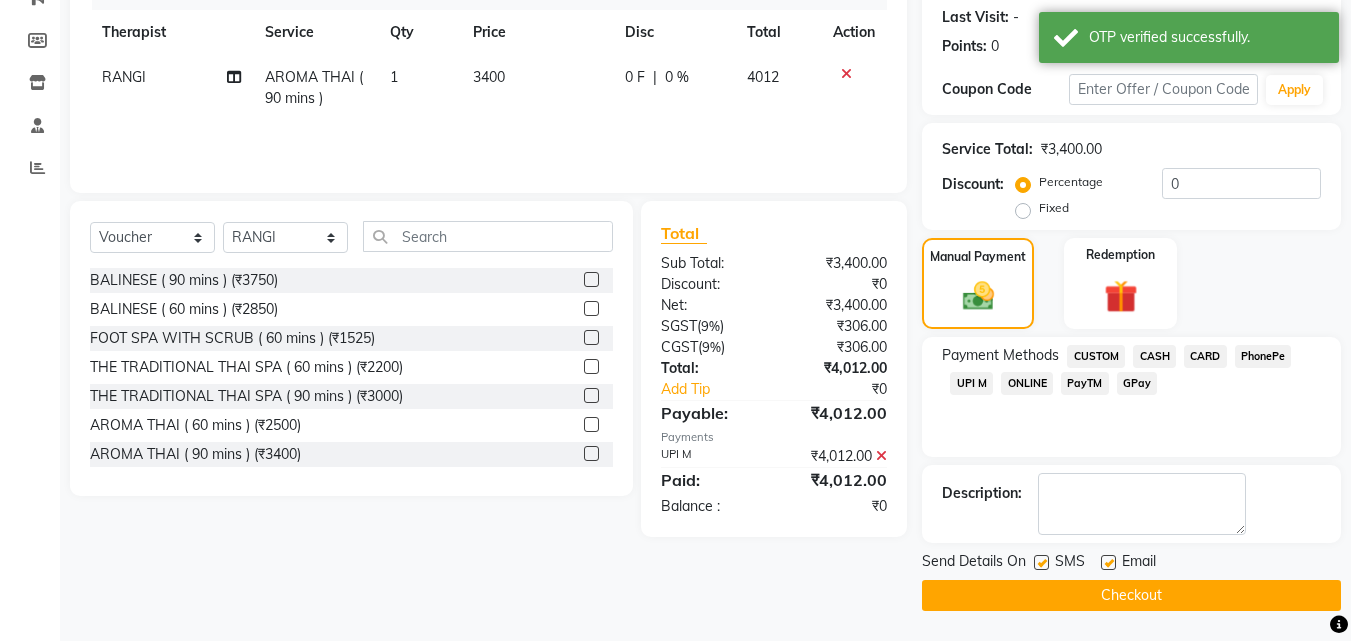 click on "Checkout" 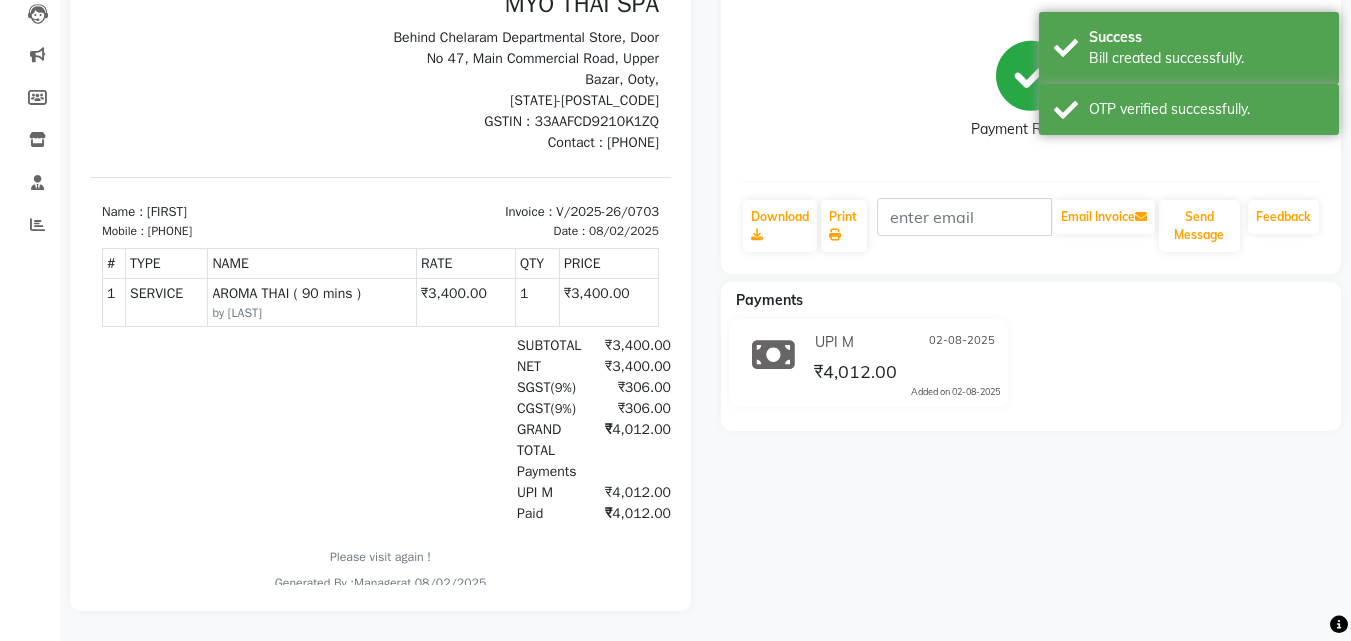 scroll, scrollTop: 0, scrollLeft: 0, axis: both 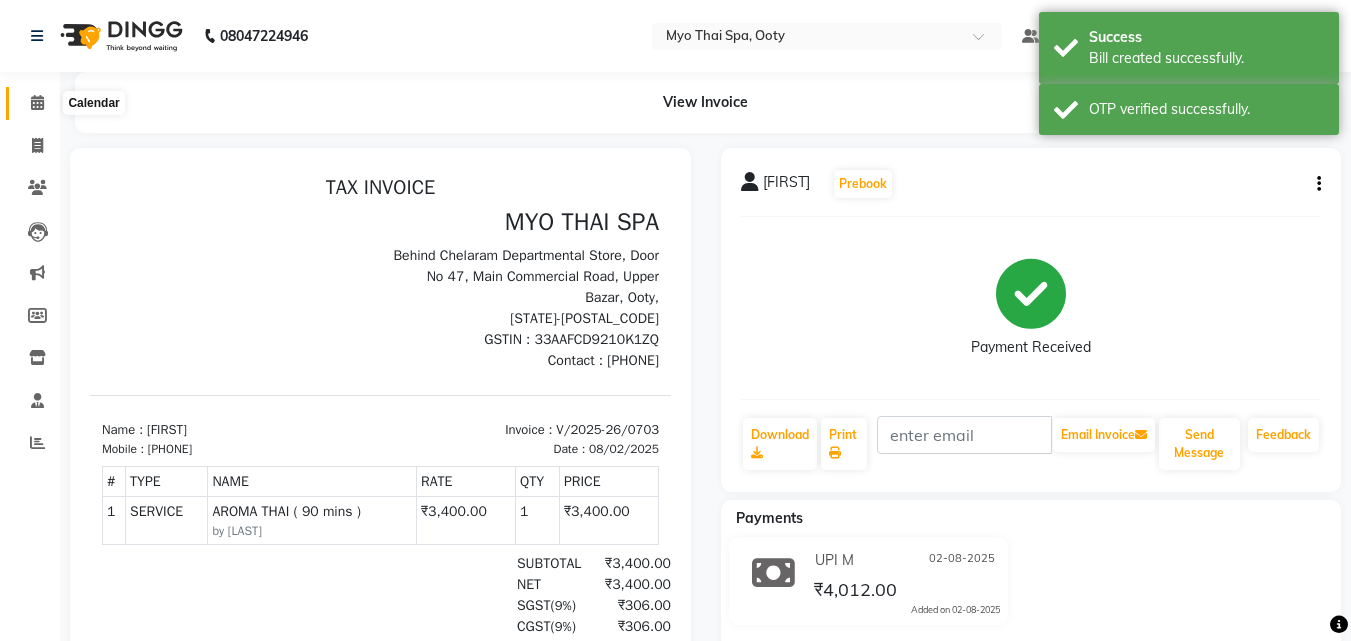 click 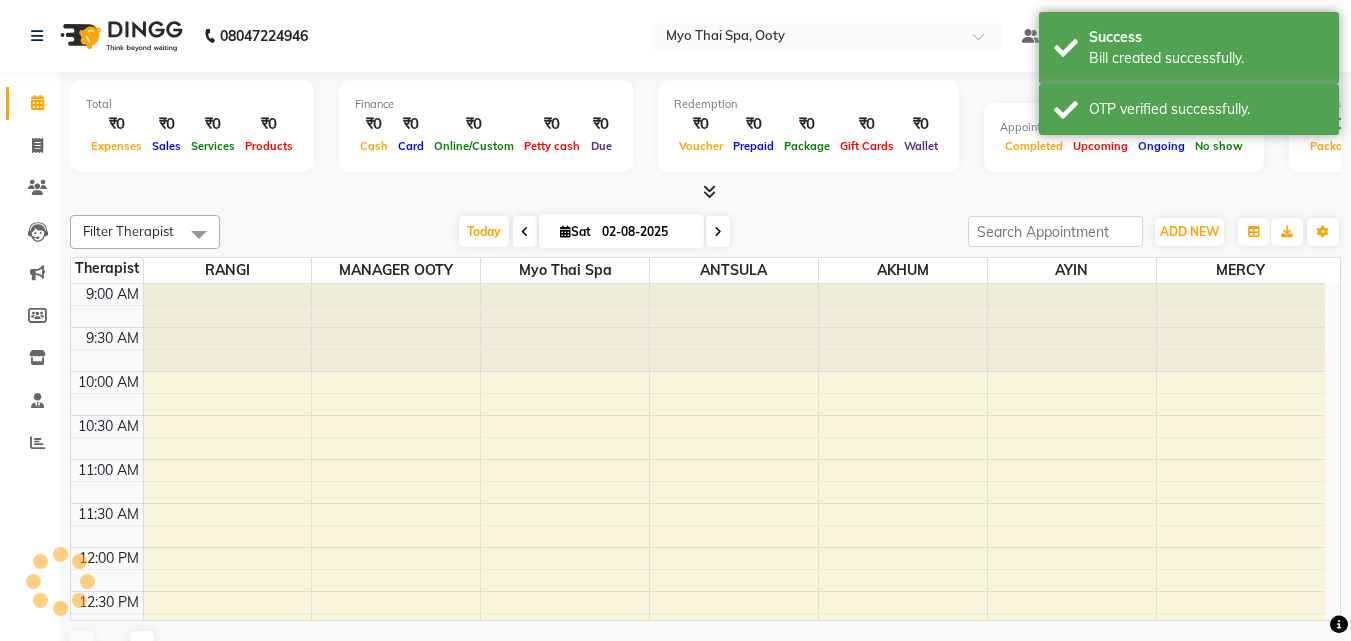 scroll, scrollTop: 807, scrollLeft: 0, axis: vertical 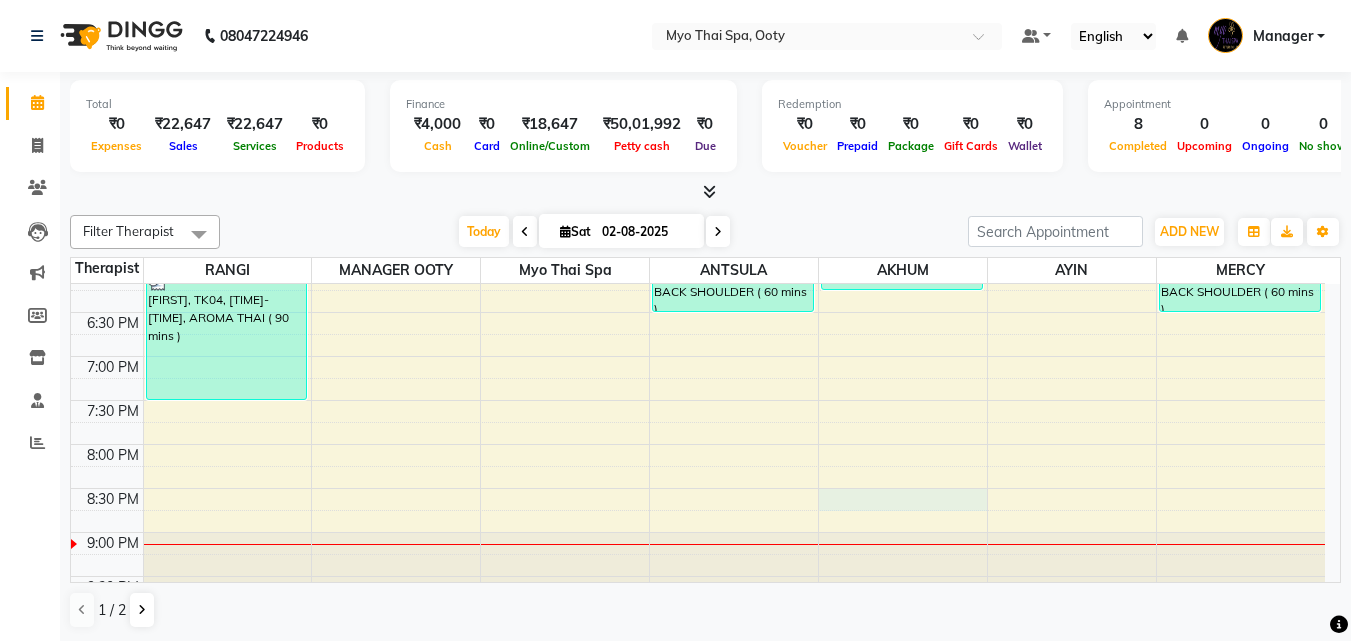 click on "[FIRST], TK01, [TIME]-[TIME], AROMA THAI ( 60 mins )     [FIRST], TK04, [TIME]-[TIME], AROMA THAI ( 90 mins )     [FIRST], TK01, [TIME]-[TIME], DEEP TISSUE ( 60 mins )     [FIRST], TK03, [TIME]-[TIME], FOOT SPA HEAD/ BACK SHOULDER ( 60 mins )     [FIRST], TK02, [TIME]-[TIME], AROMA THAI ( 60 mins )     [FIRST], TK01, [TIME]-[TIME], DEEP TISSUE ( 60 mins )     [FIRST], TK01, [TIME]-[TIME], DEEP TISSUE ( 60 mins )     [FIRST], TK03, [TIME]-[TIME], FOOT SPA HEAD/ BACK SHOULDER ( 60 mins )" at bounding box center (698, 48) 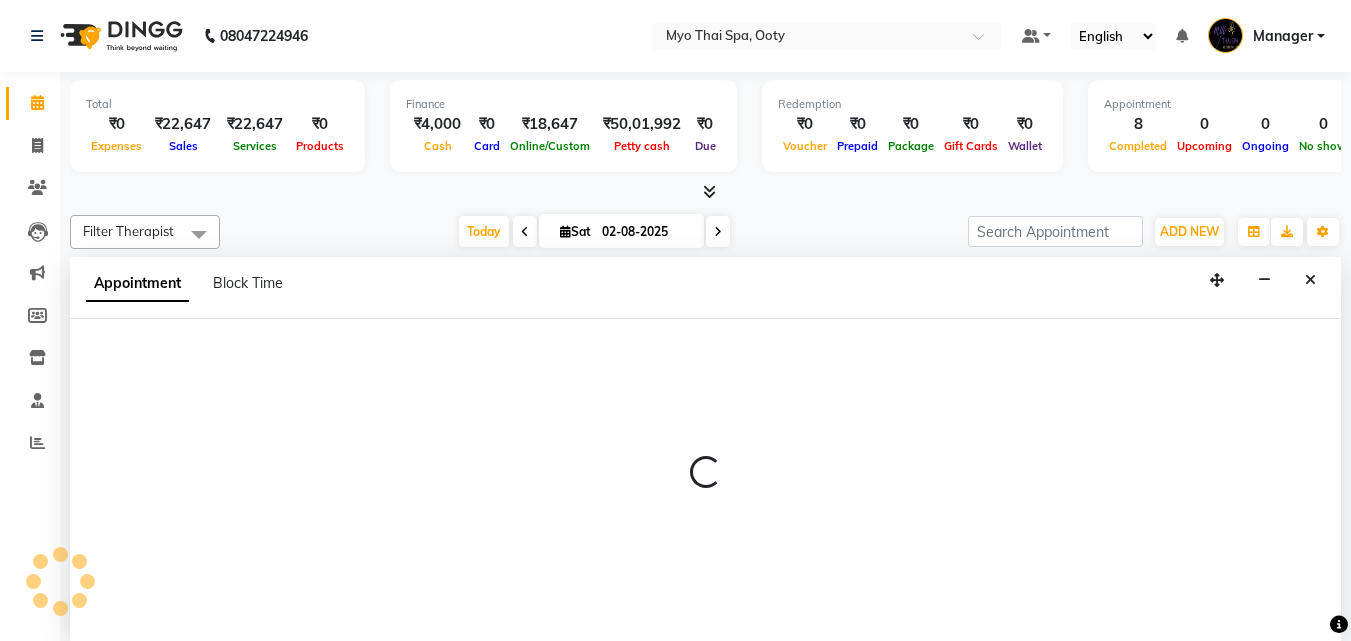 scroll, scrollTop: 1, scrollLeft: 0, axis: vertical 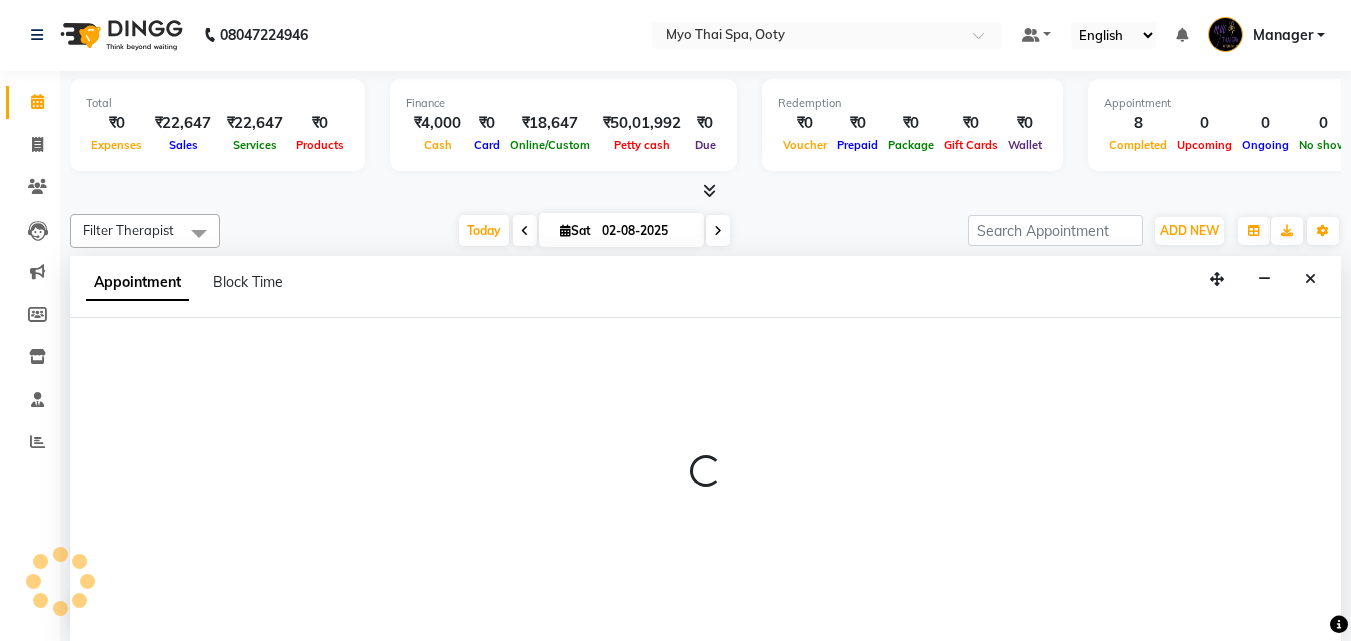 select on "59516" 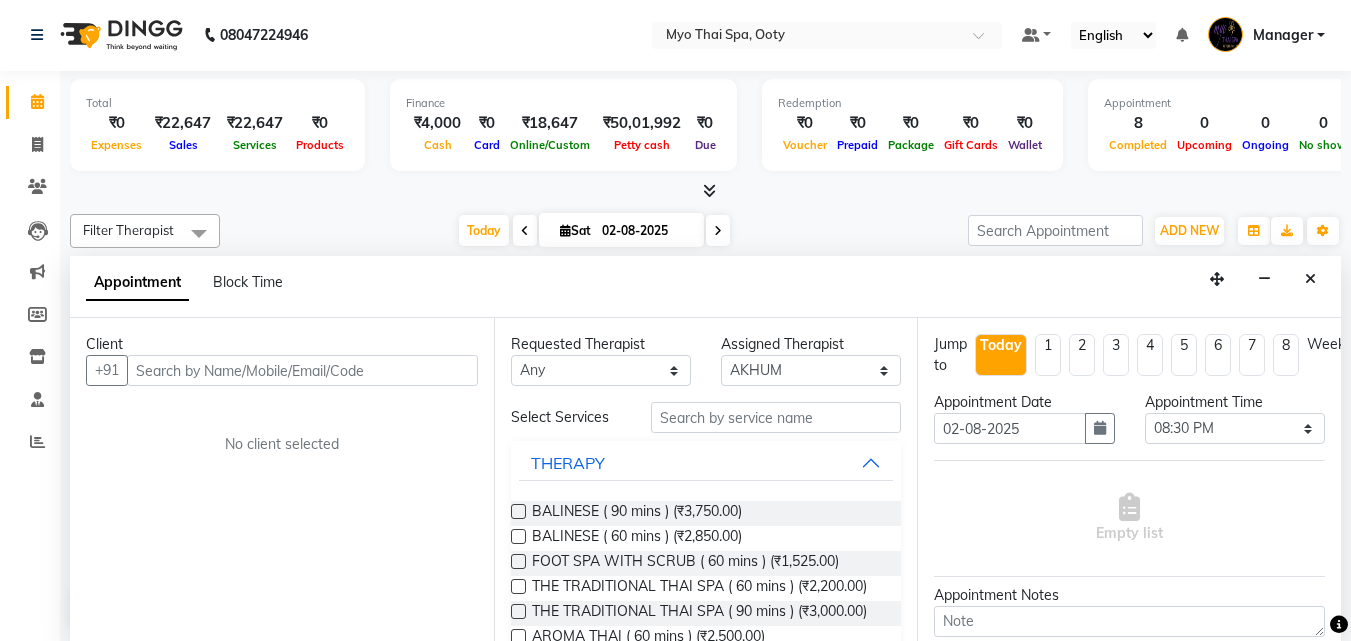click at bounding box center [302, 370] 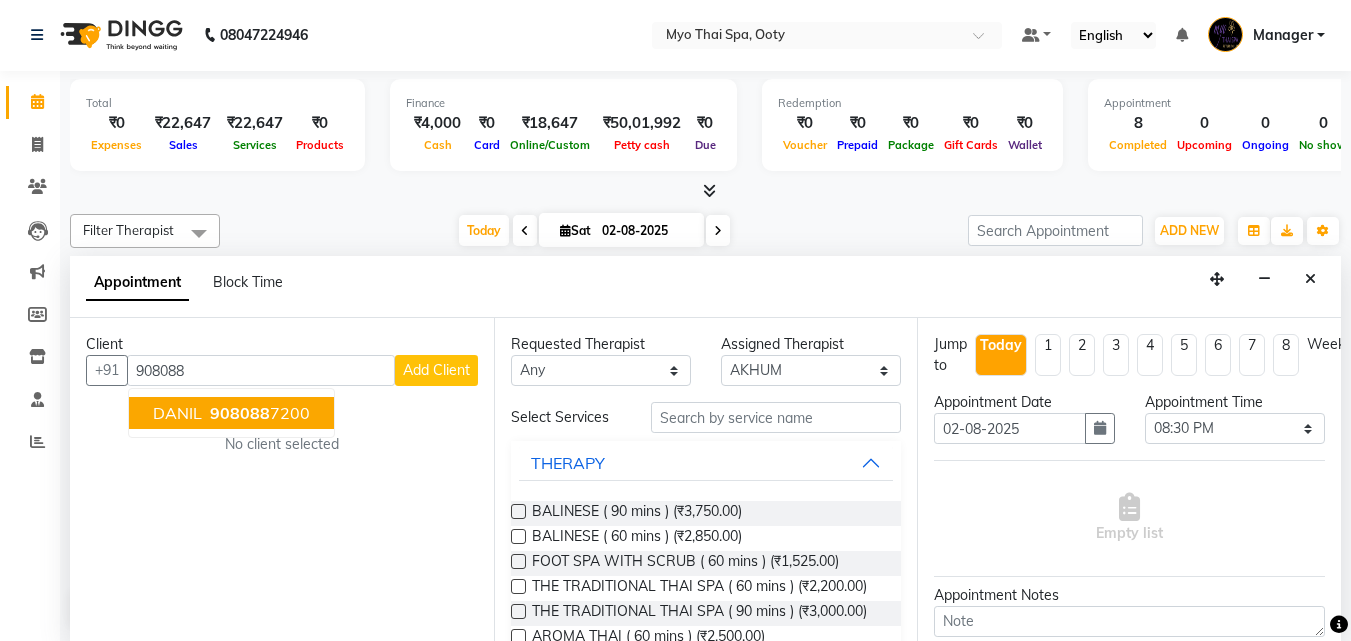 click on "908088" at bounding box center (240, 413) 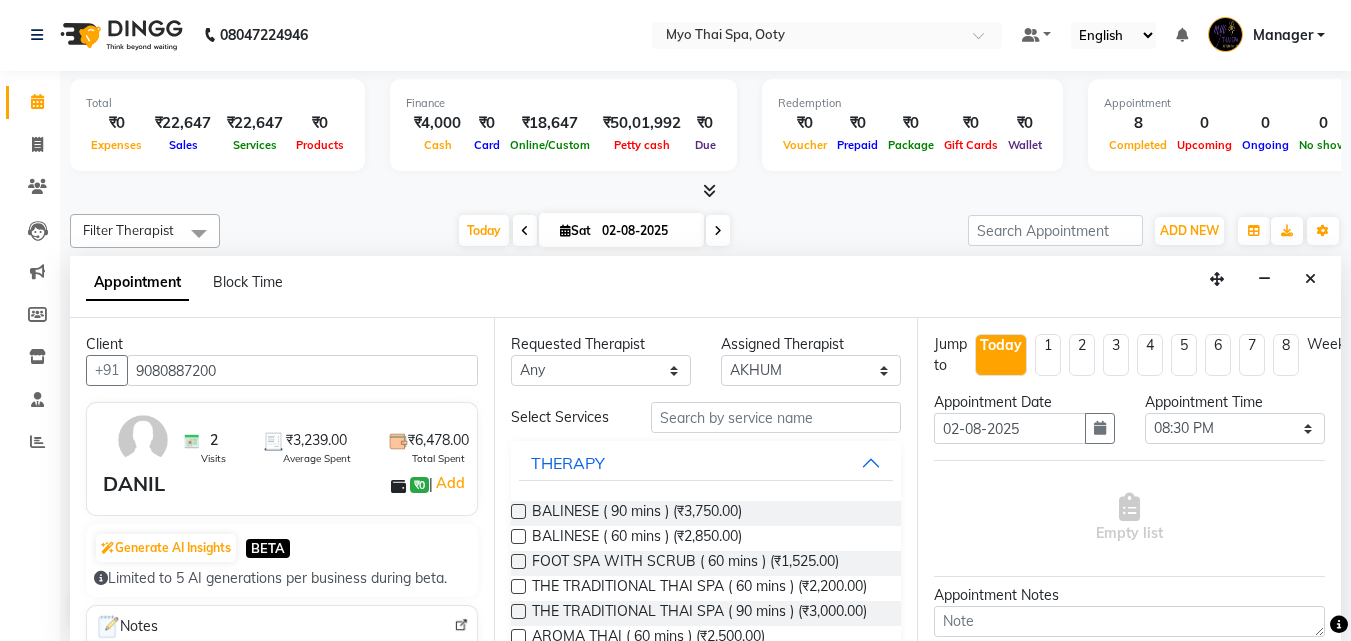 type on "9080887200" 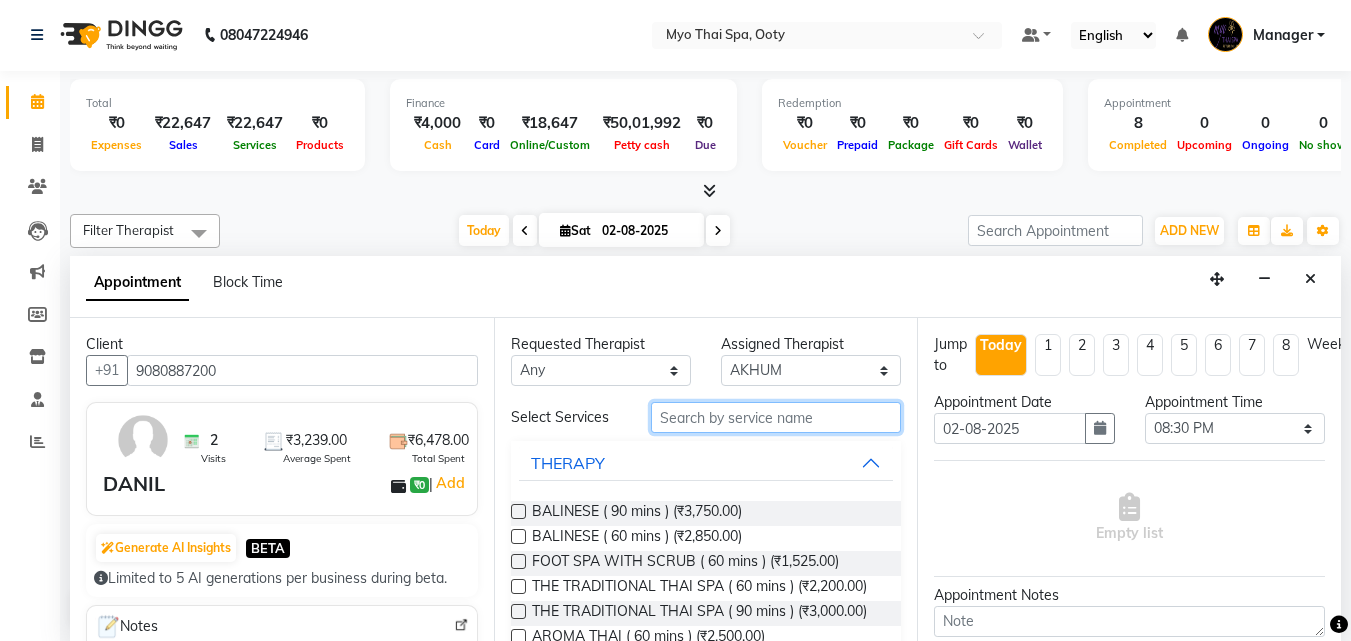 click at bounding box center (776, 417) 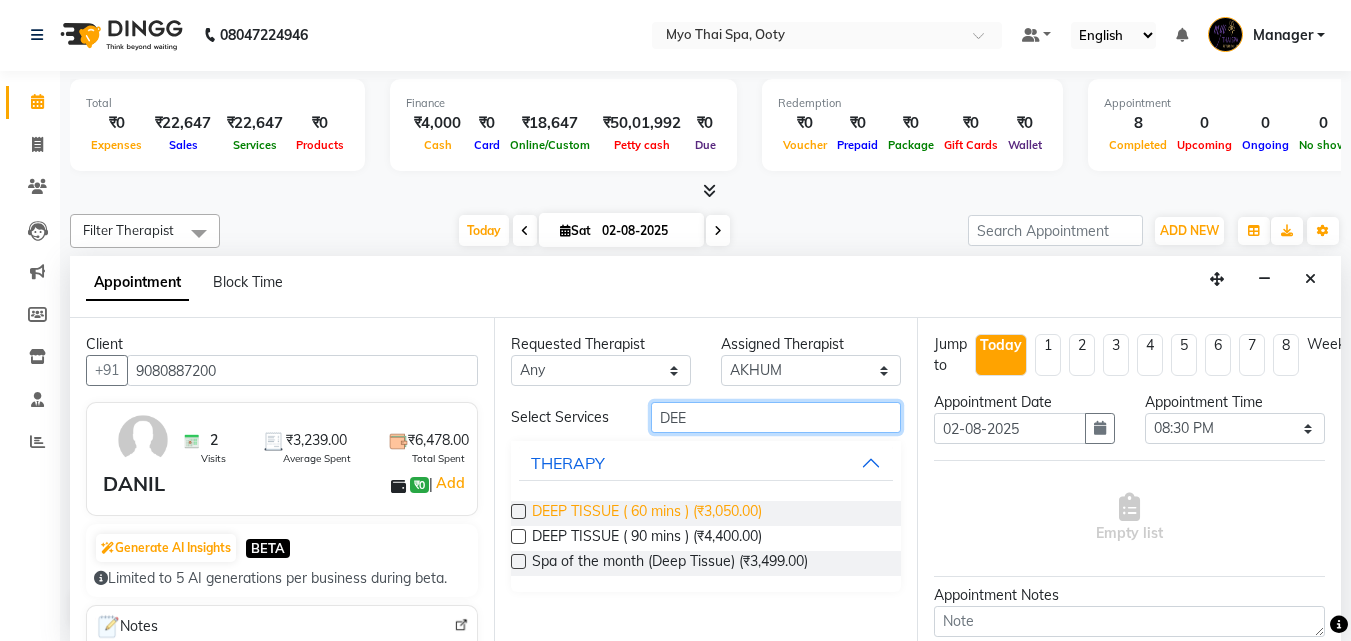 type on "DEE" 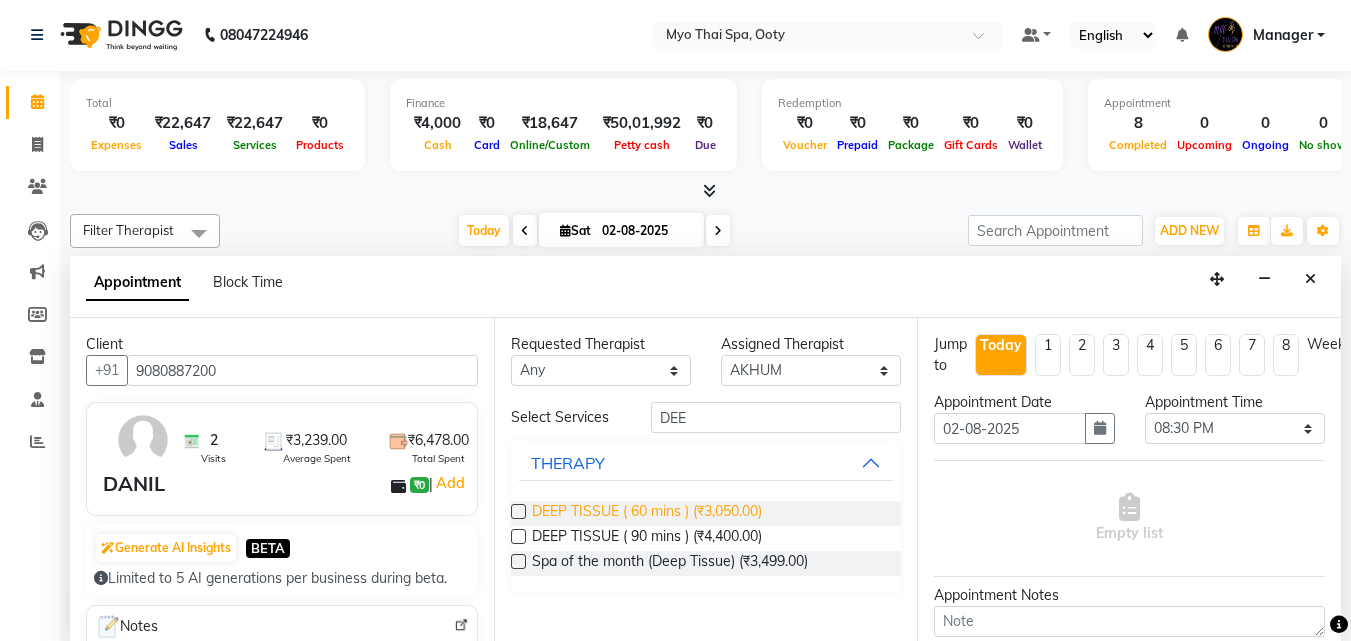 click on "DEEP TISSUE ( 60 mins ) (₹3,050.00)" at bounding box center (647, 513) 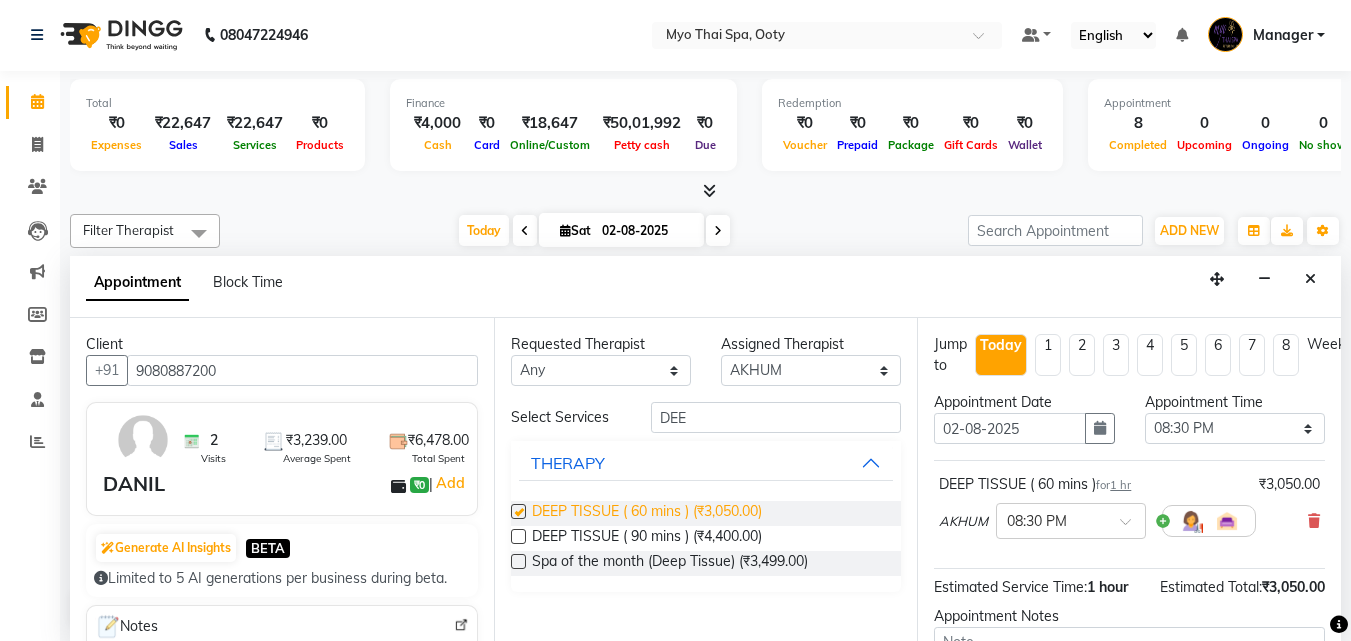 checkbox on "false" 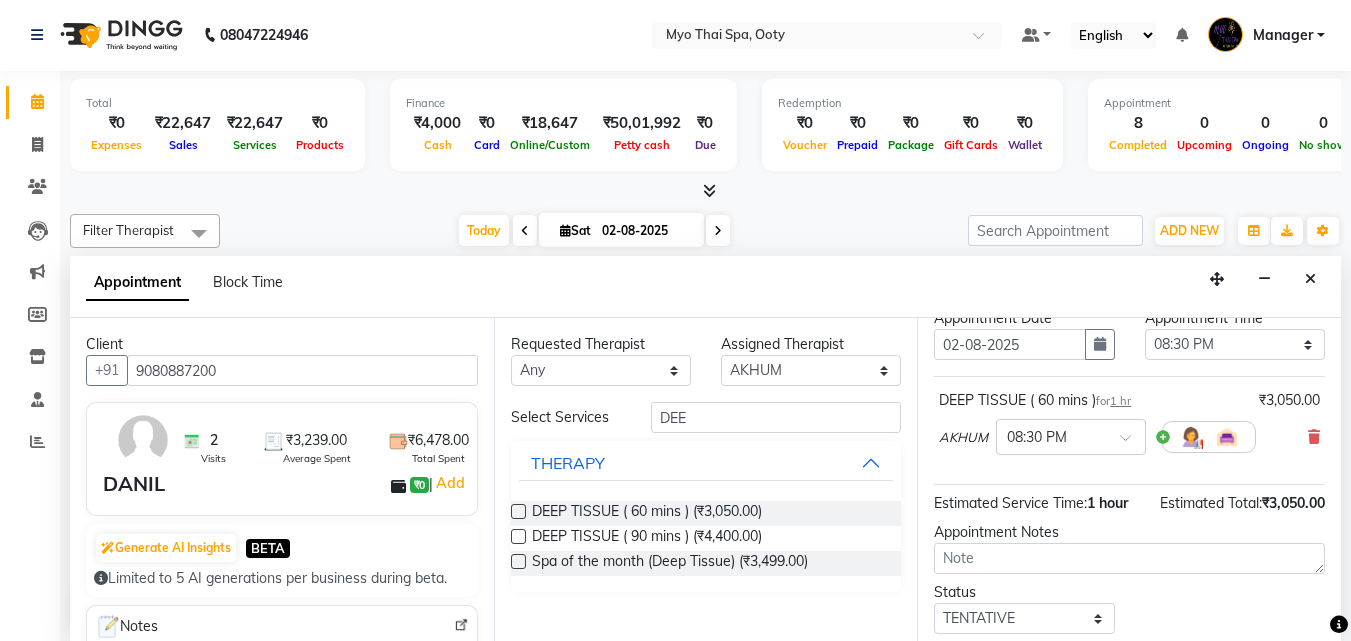 scroll, scrollTop: 218, scrollLeft: 0, axis: vertical 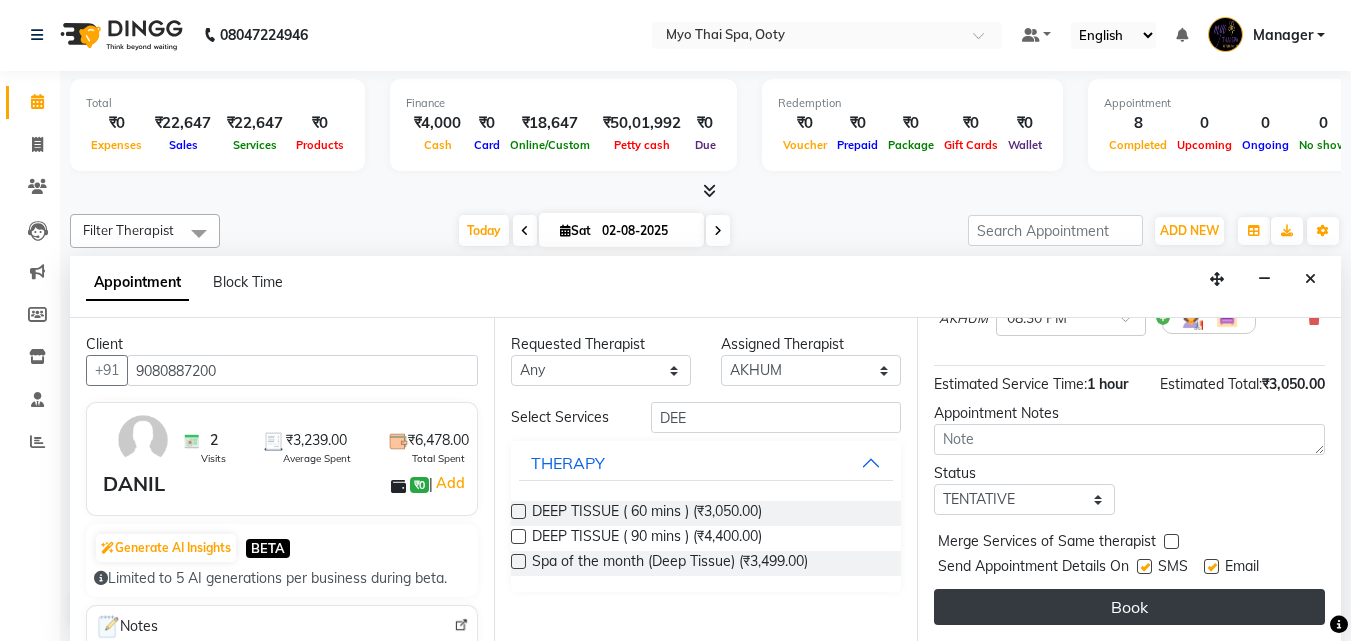 click on "Book" at bounding box center [1129, 607] 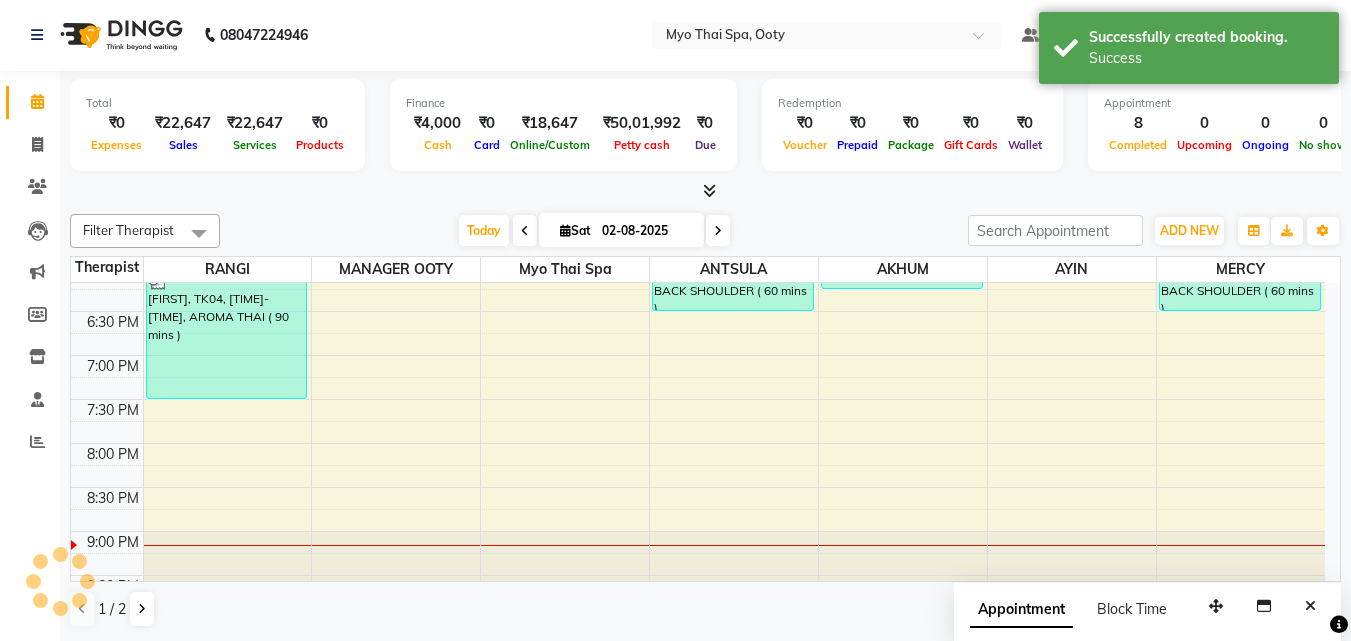 scroll, scrollTop: 0, scrollLeft: 0, axis: both 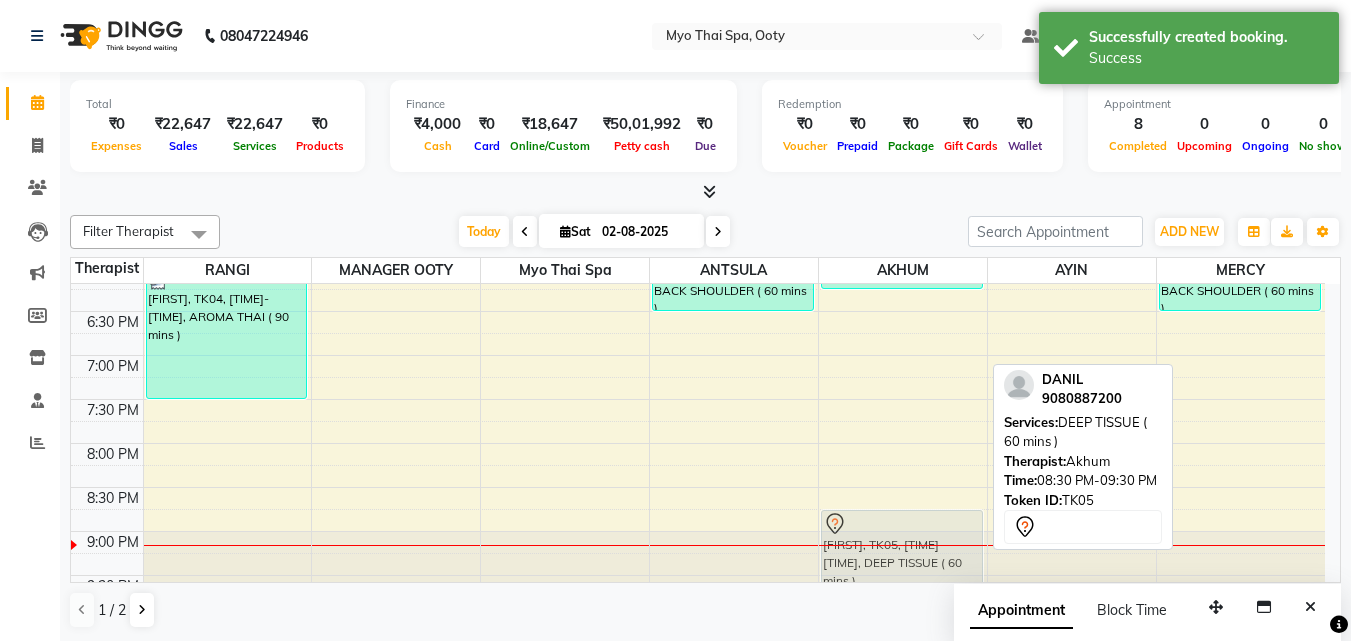 drag, startPoint x: 894, startPoint y: 514, endPoint x: 890, endPoint y: 537, distance: 23.345236 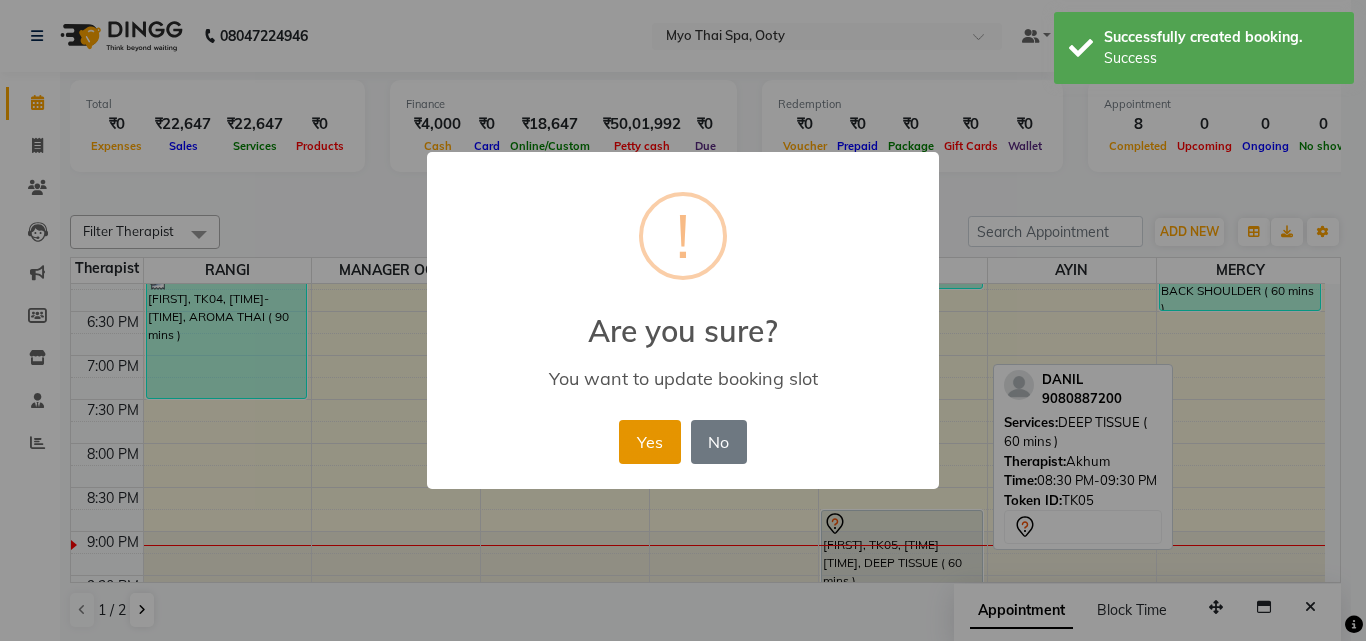 click on "Yes" at bounding box center (649, 442) 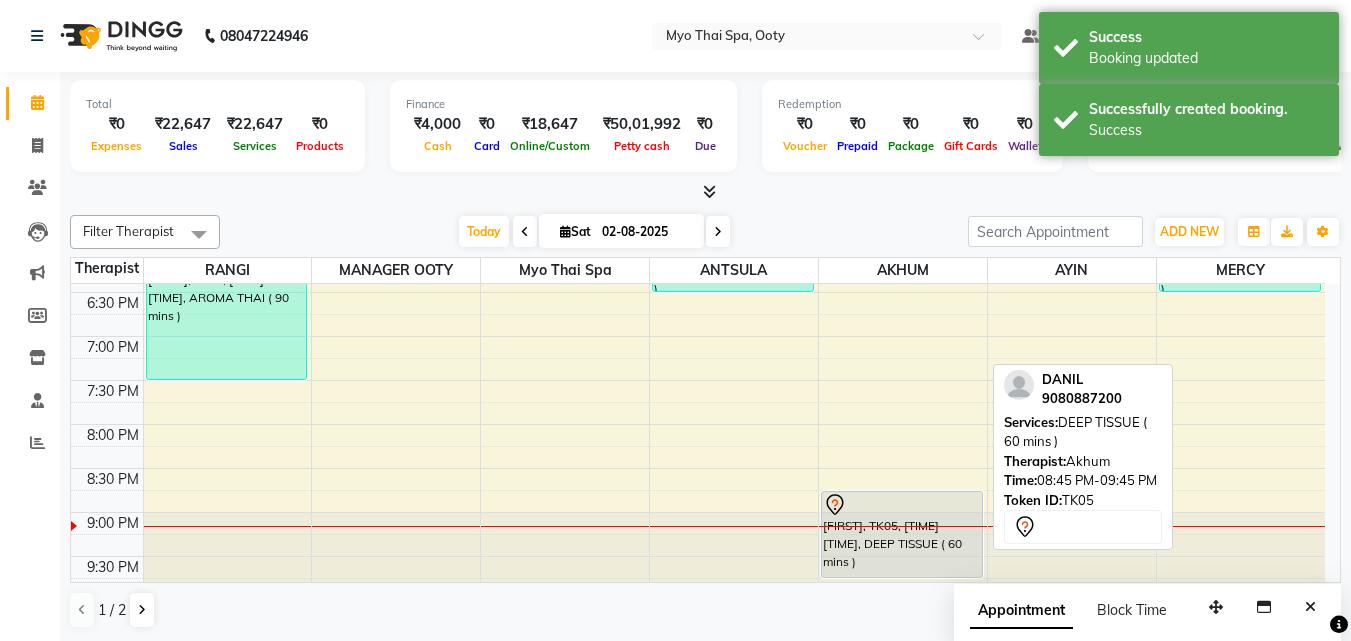 scroll, scrollTop: 845, scrollLeft: 0, axis: vertical 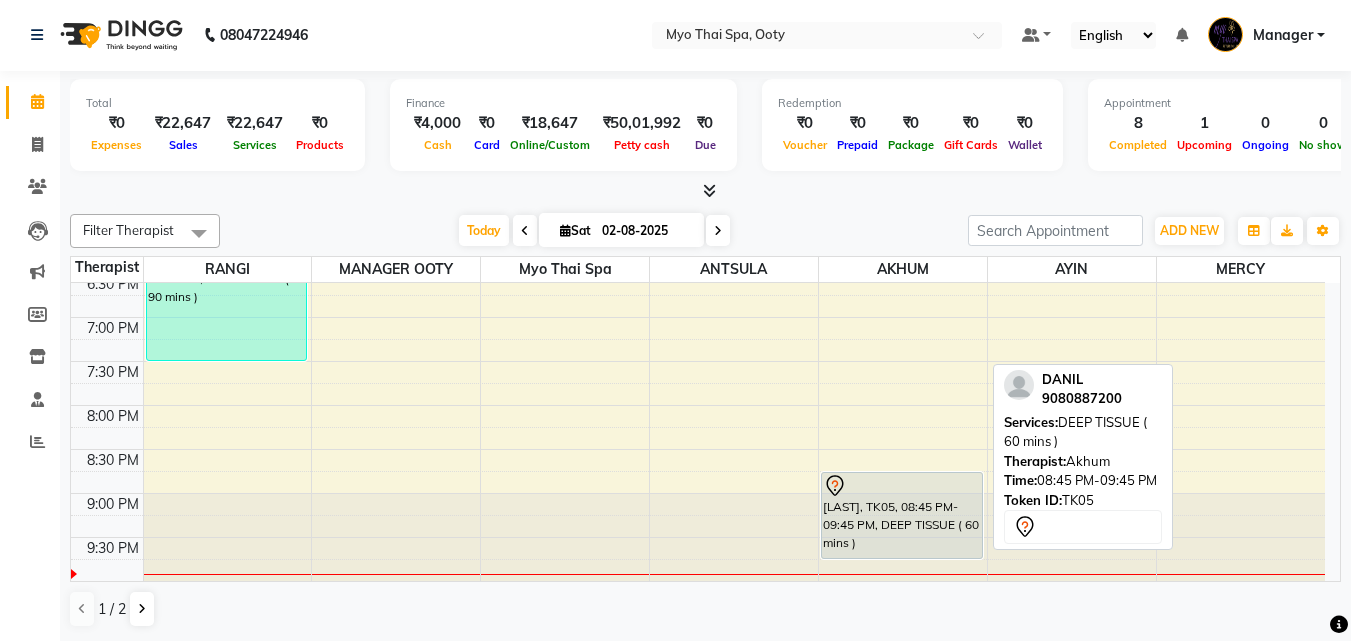 click on "[LAST], TK05, 08:45 PM-09:45 PM, DEEP TISSUE ( 60 mins )" at bounding box center [902, 515] 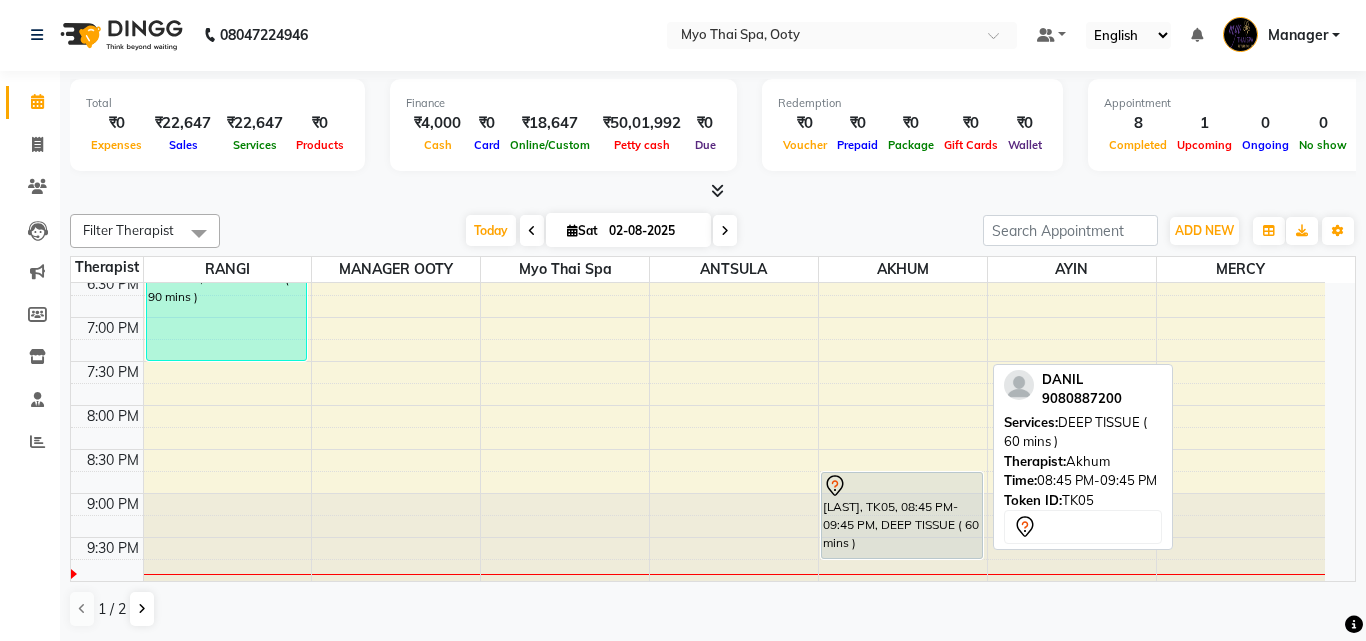 select on "7" 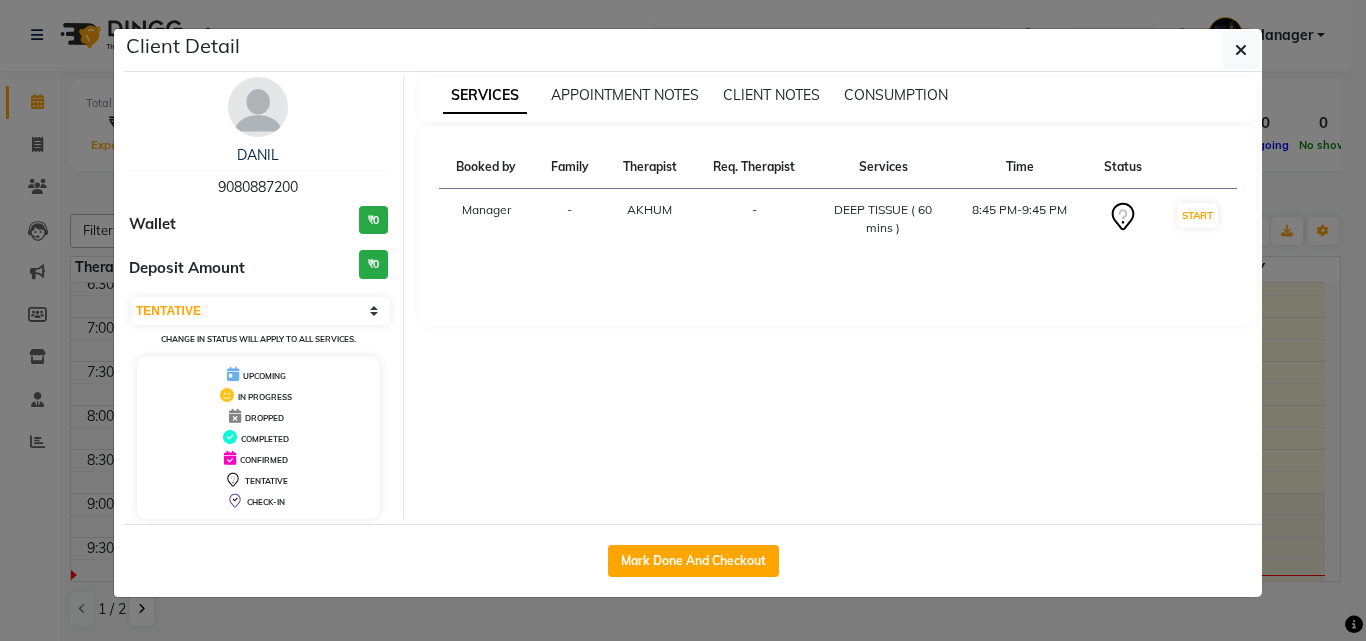 drag, startPoint x: 751, startPoint y: 563, endPoint x: 1261, endPoint y: 94, distance: 692.8643 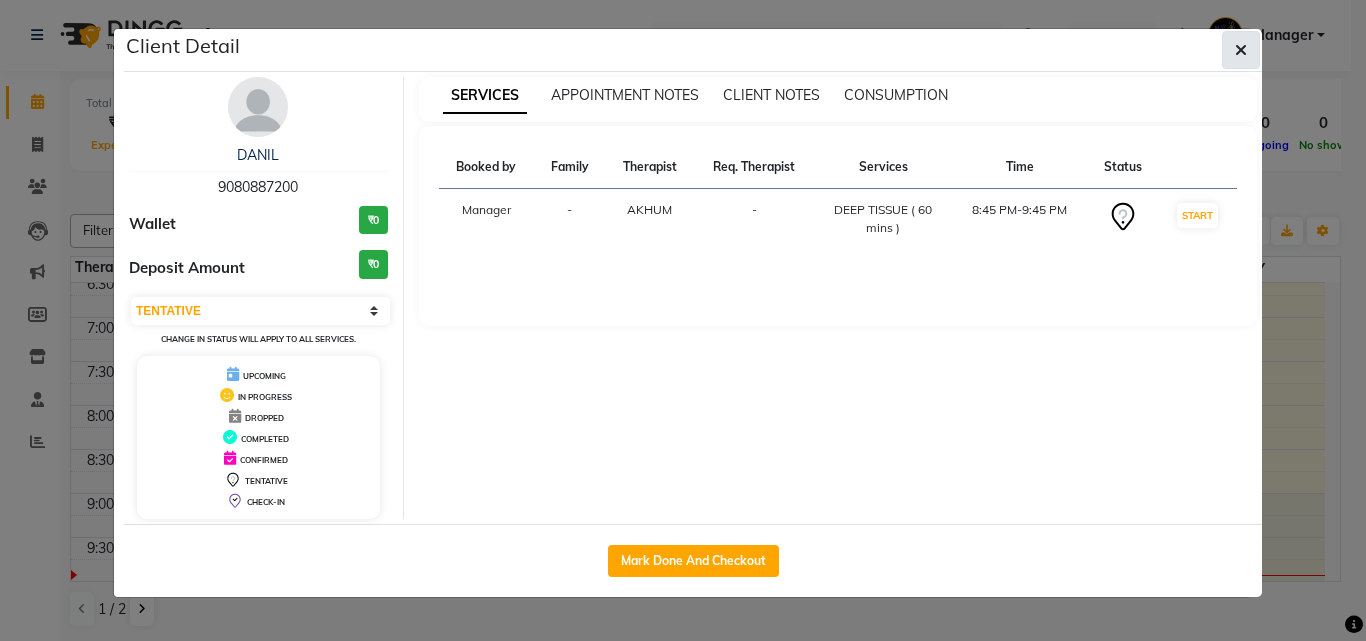 click 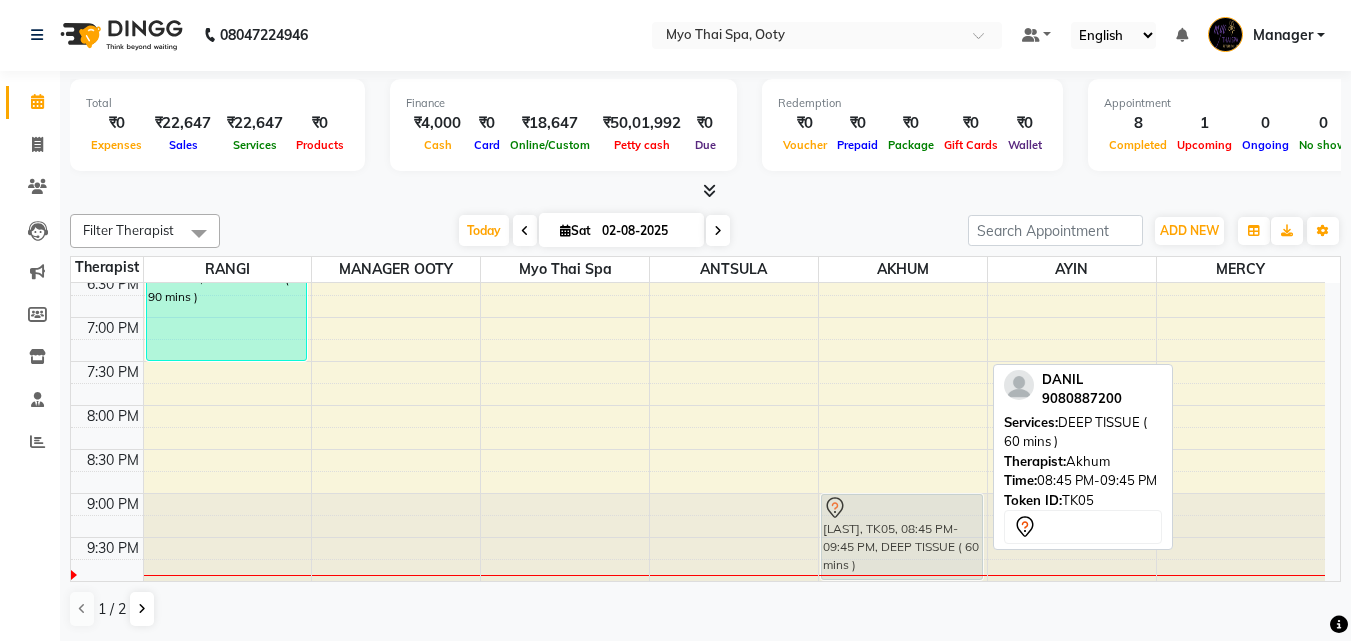 click on "MADESH, TK02, 05:15 PM-06:15 PM, AROMA THAI ( 60 mins )             DANIL, TK05, 08:45 PM-09:45 PM, DEEP TISSUE ( 60 mins )             DANIL, TK05, 08:45 PM-09:45 PM, DEEP TISSUE ( 60 mins )" at bounding box center (903, 9) 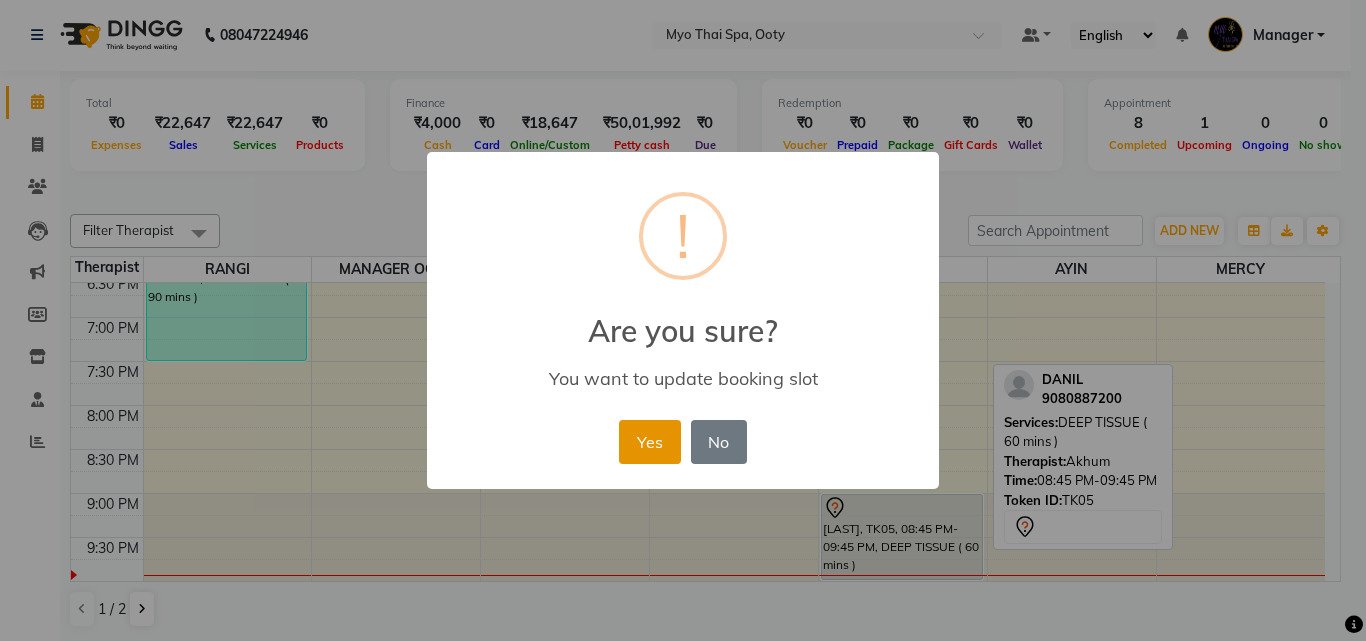 click on "Yes" at bounding box center [649, 442] 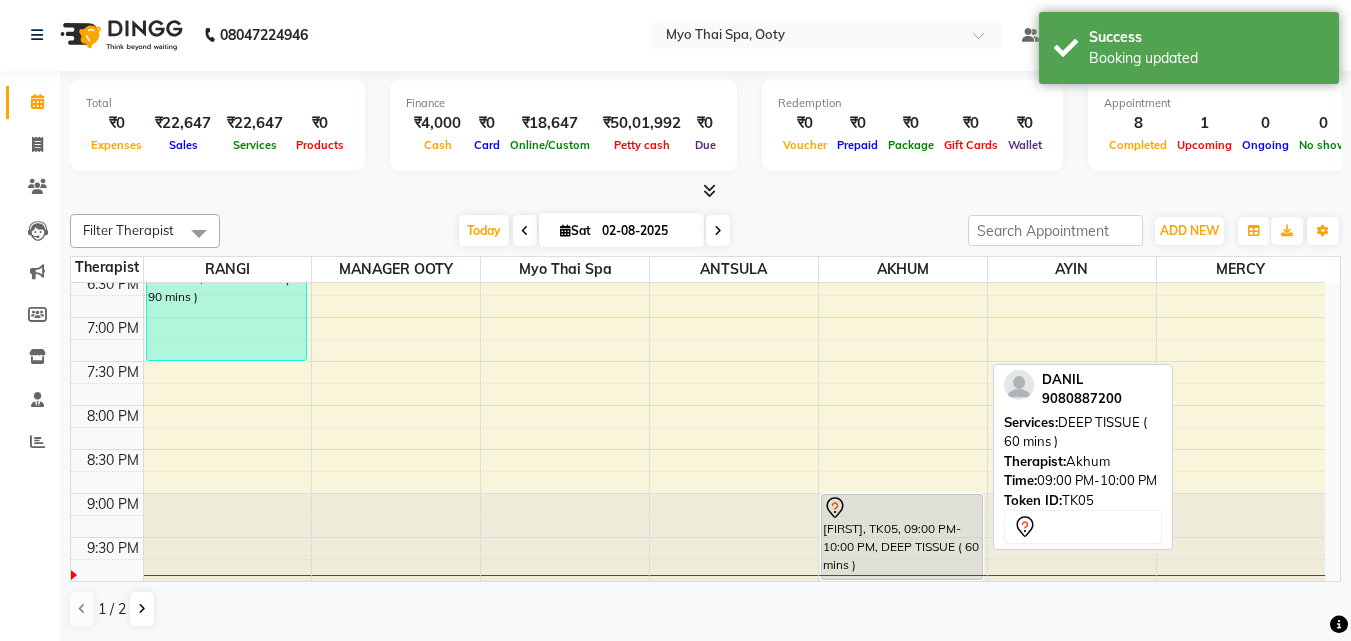 click on "DANIL, TK05, 09:00 PM-10:00 PM, DEEP TISSUE ( 60 mins )" at bounding box center (902, 537) 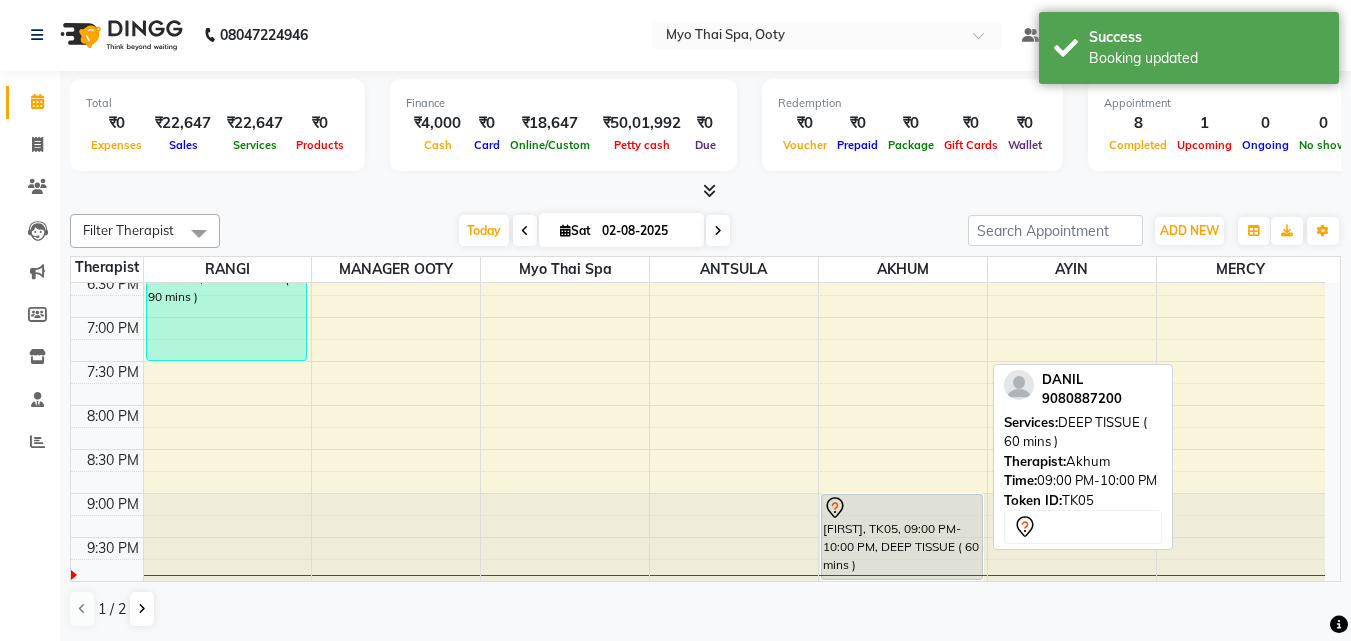 click on "DANIL, TK05, 09:00 PM-10:00 PM, DEEP TISSUE ( 60 mins )" at bounding box center (902, 537) 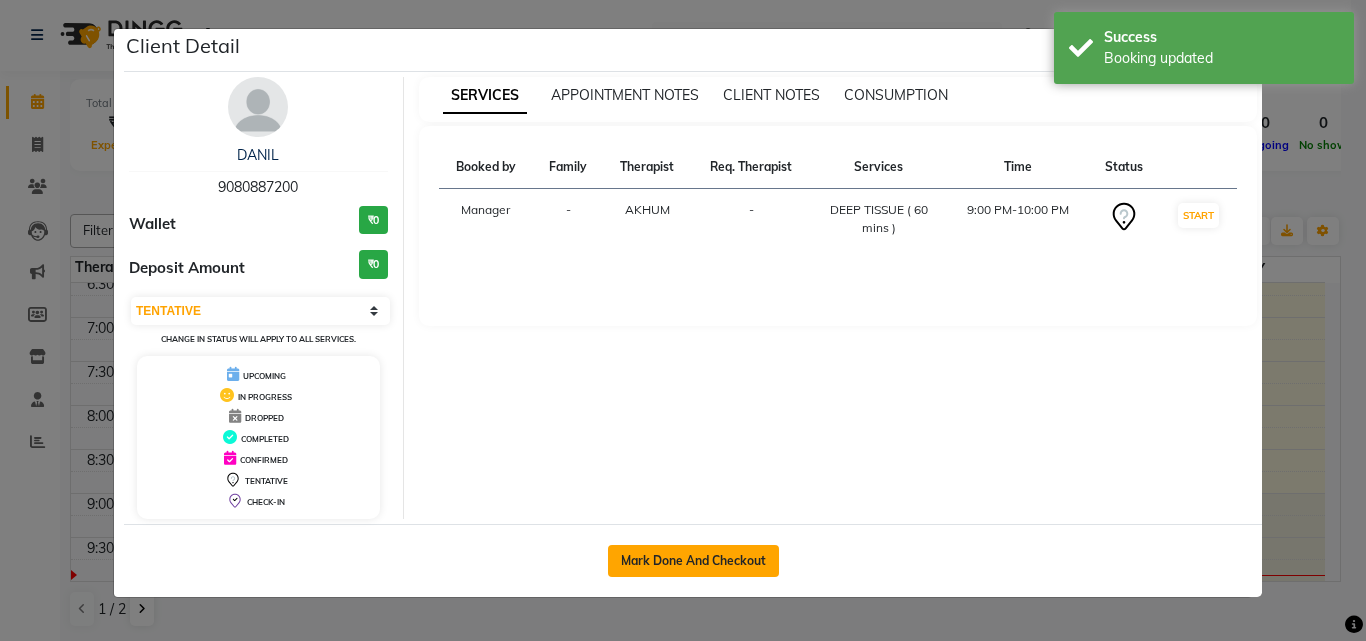click on "Mark Done And Checkout" 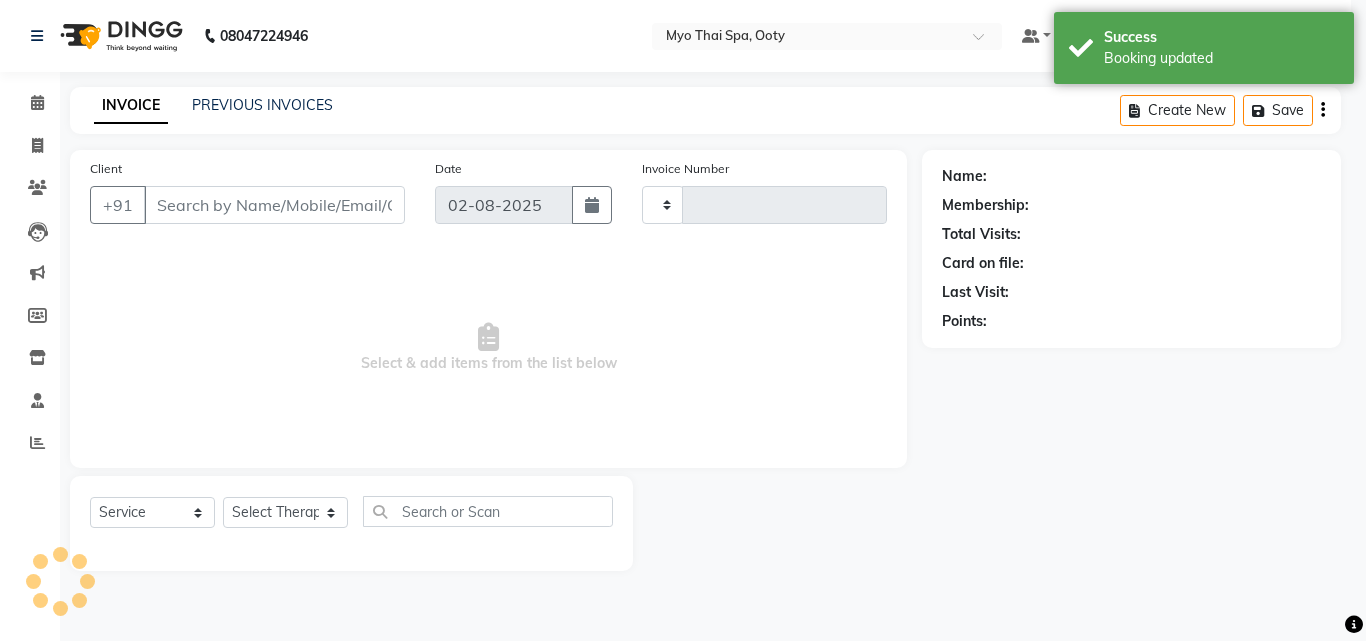 type on "0704" 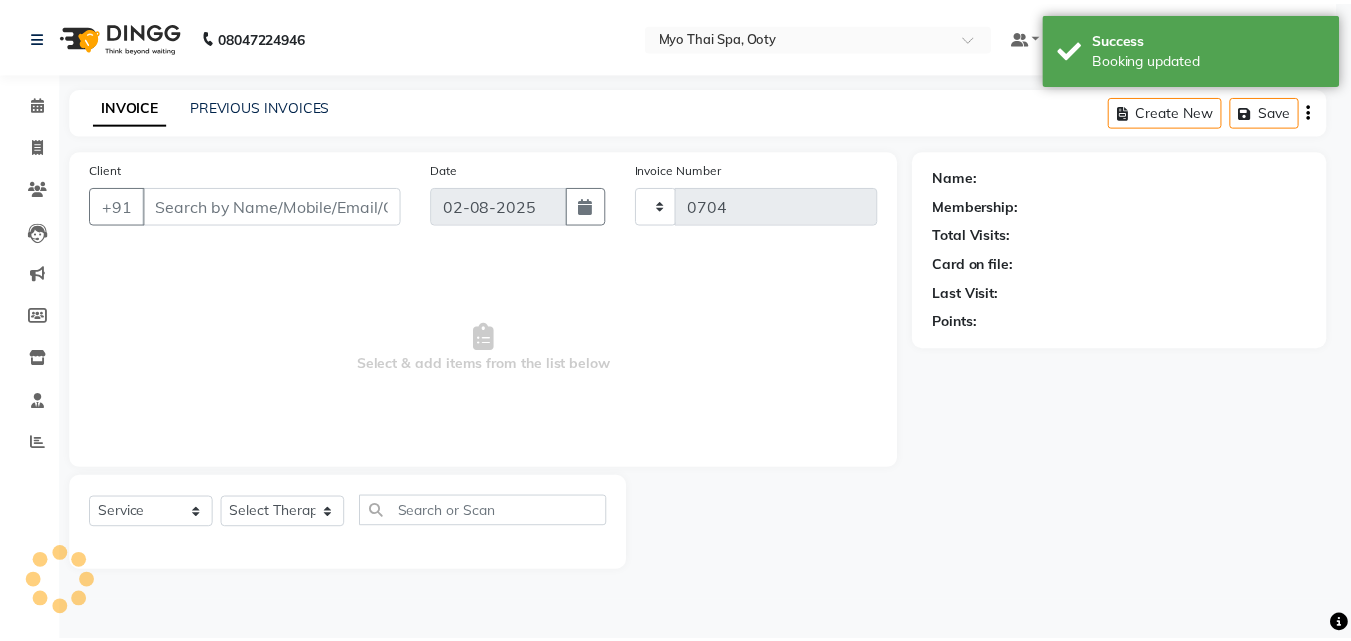 scroll, scrollTop: 0, scrollLeft: 0, axis: both 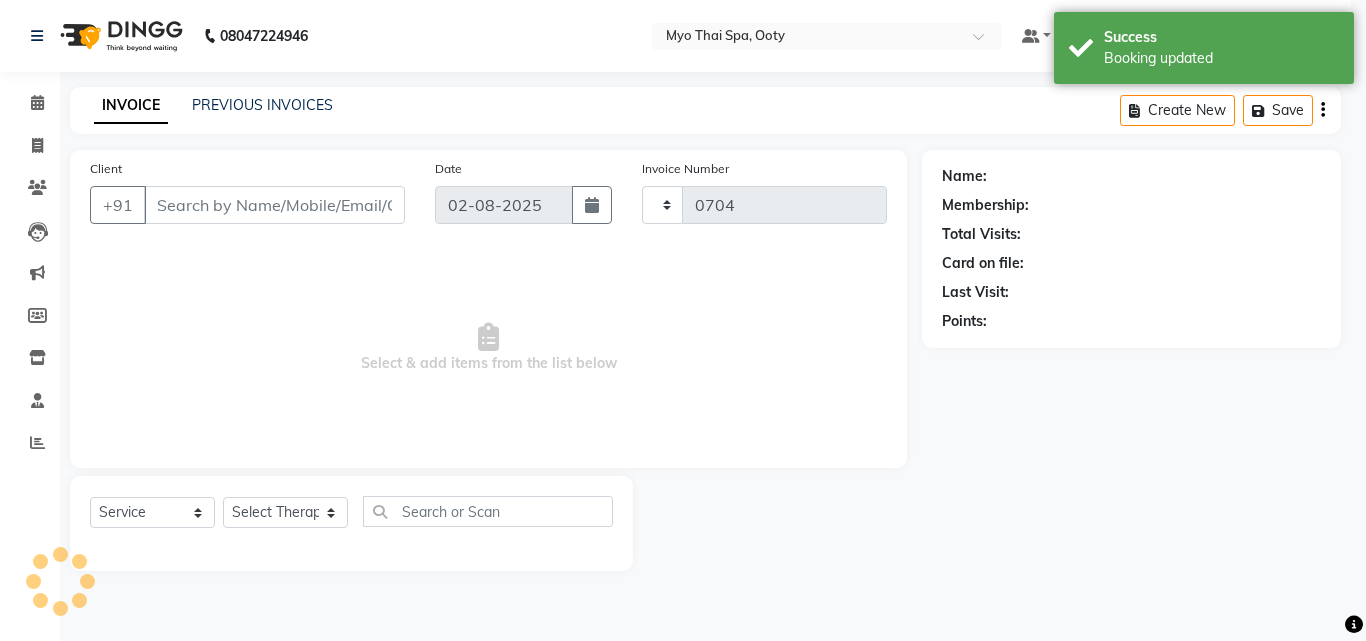 select on "558" 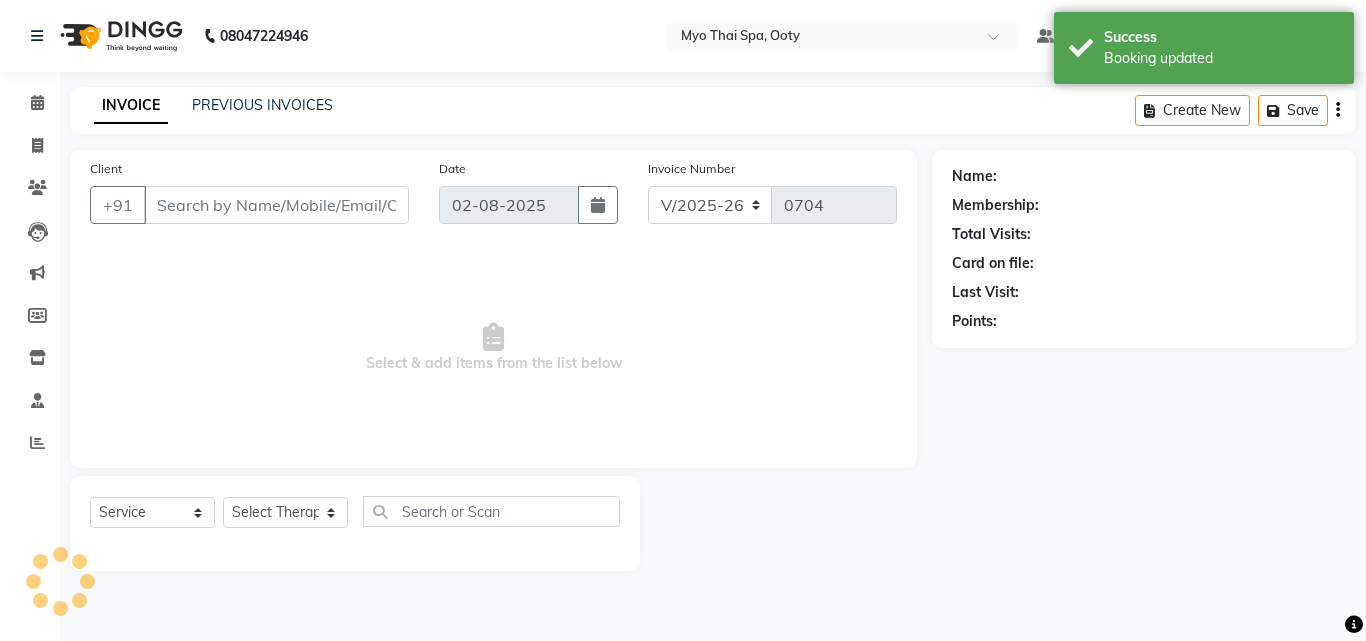 select on "V" 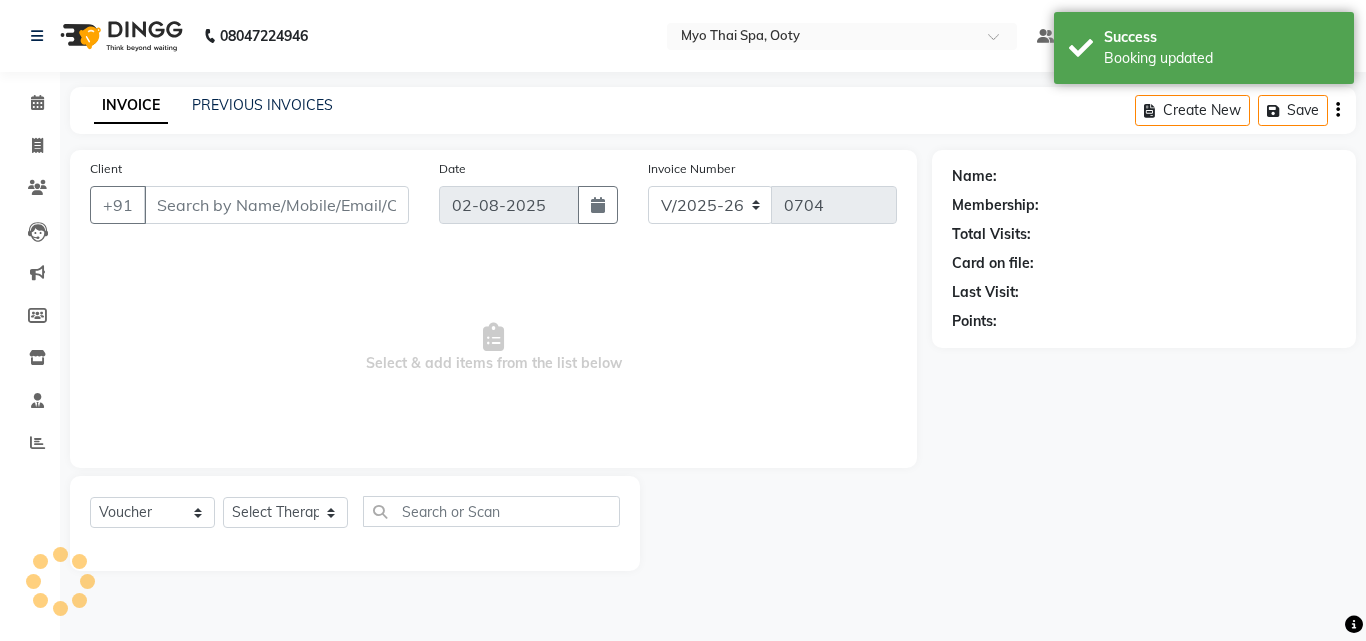 type on "9080887200" 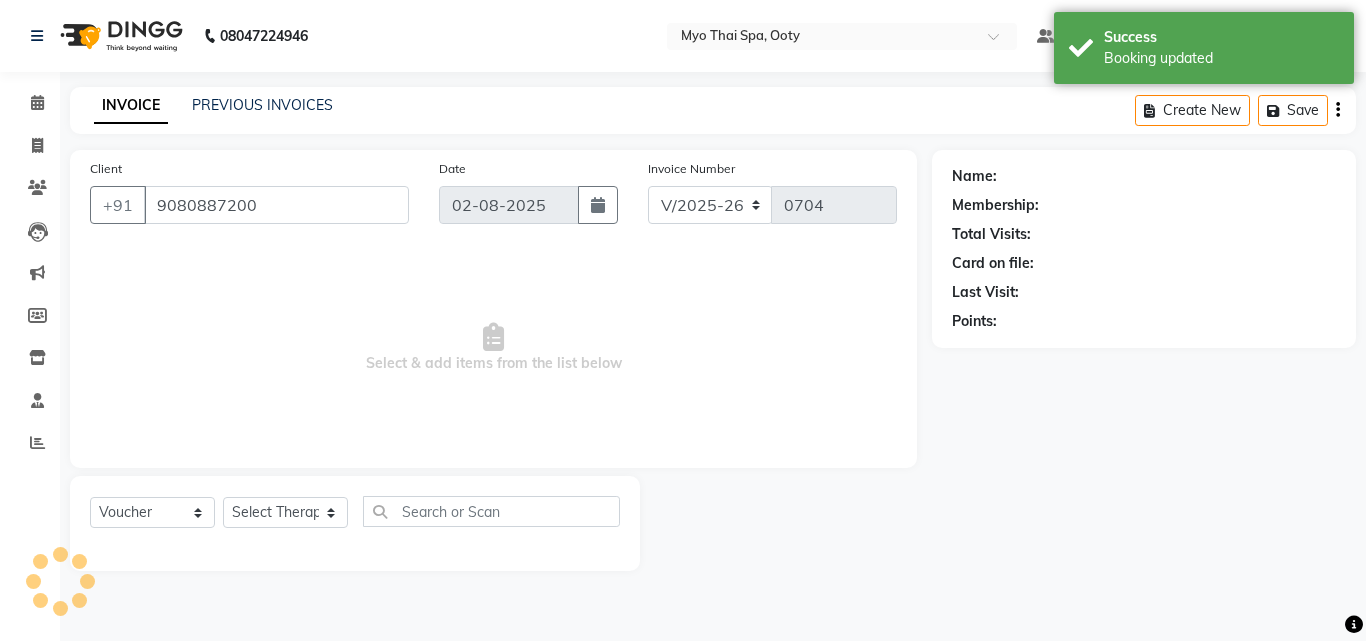 select on "59516" 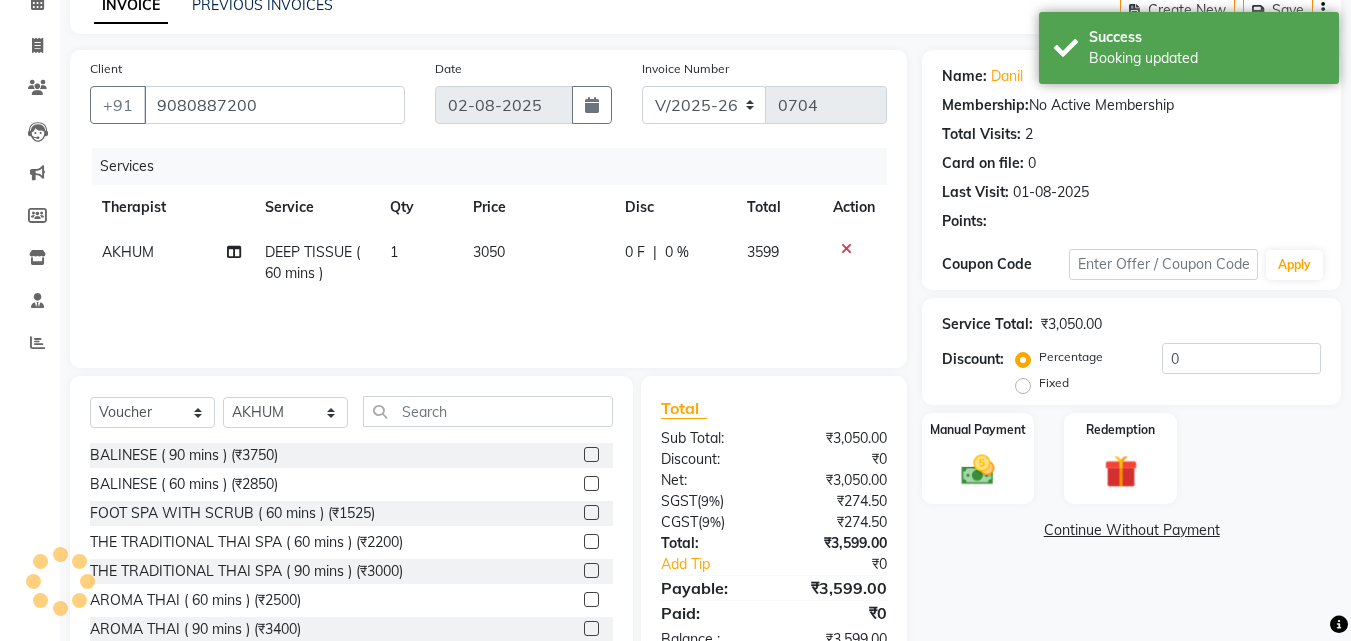 scroll, scrollTop: 160, scrollLeft: 0, axis: vertical 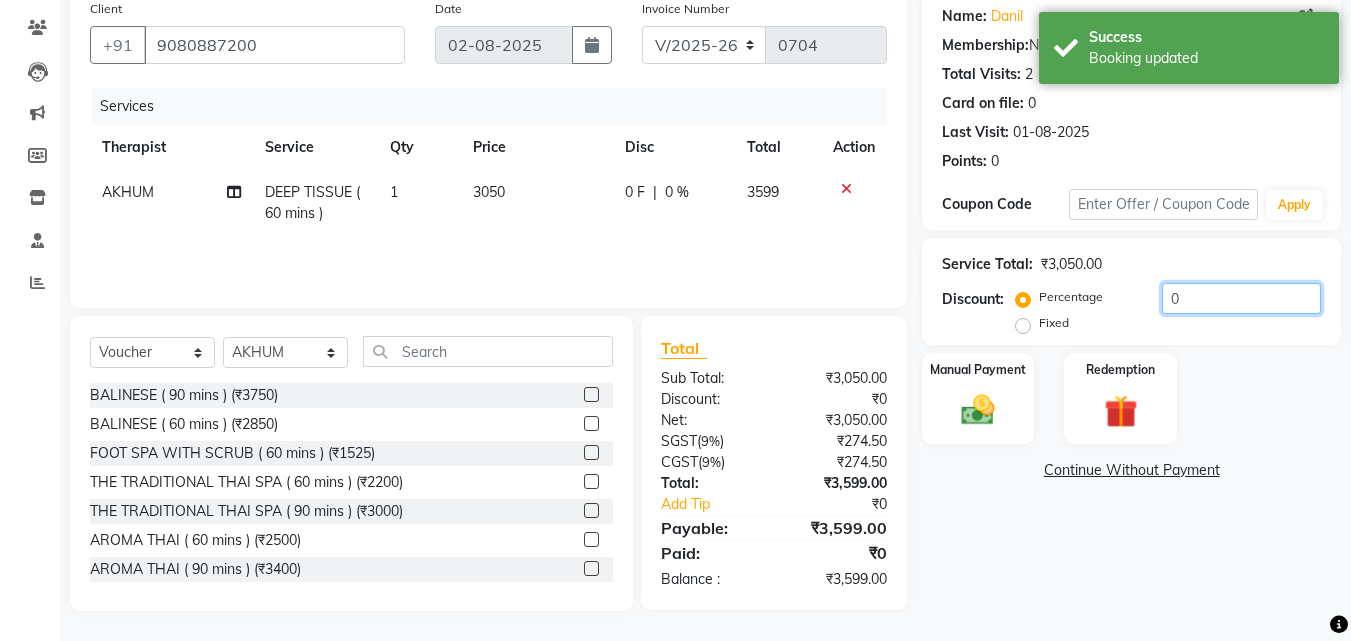 click on "0" 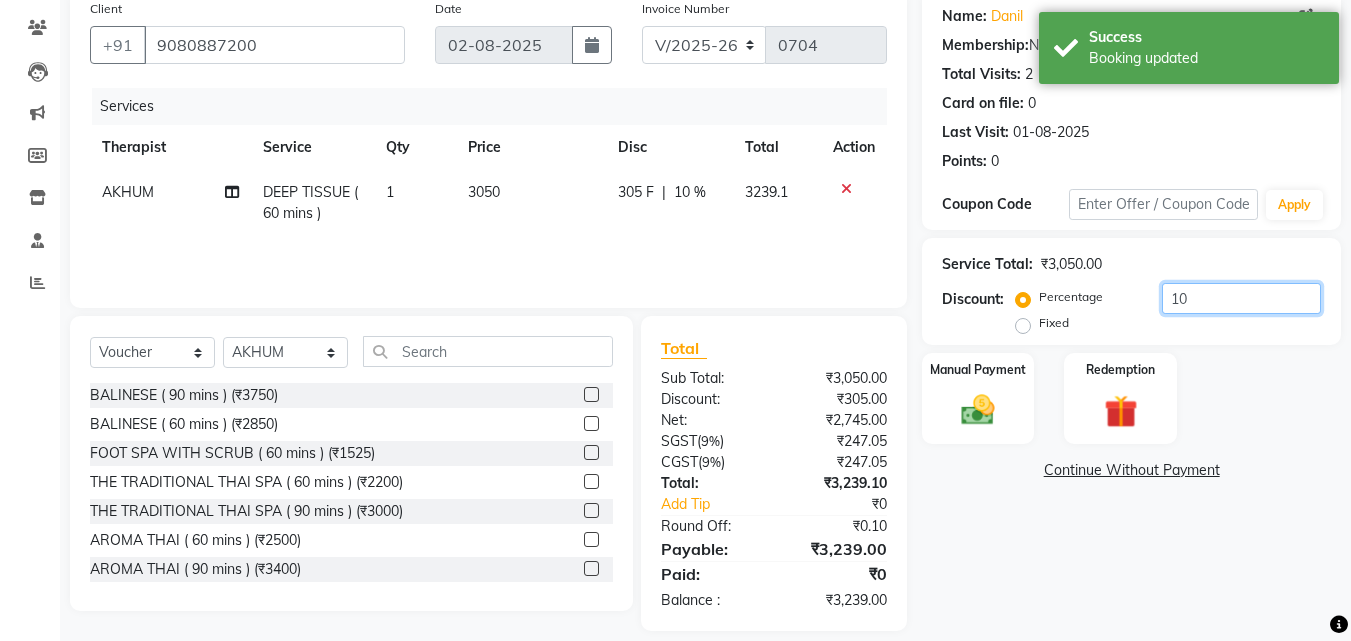 scroll, scrollTop: 180, scrollLeft: 0, axis: vertical 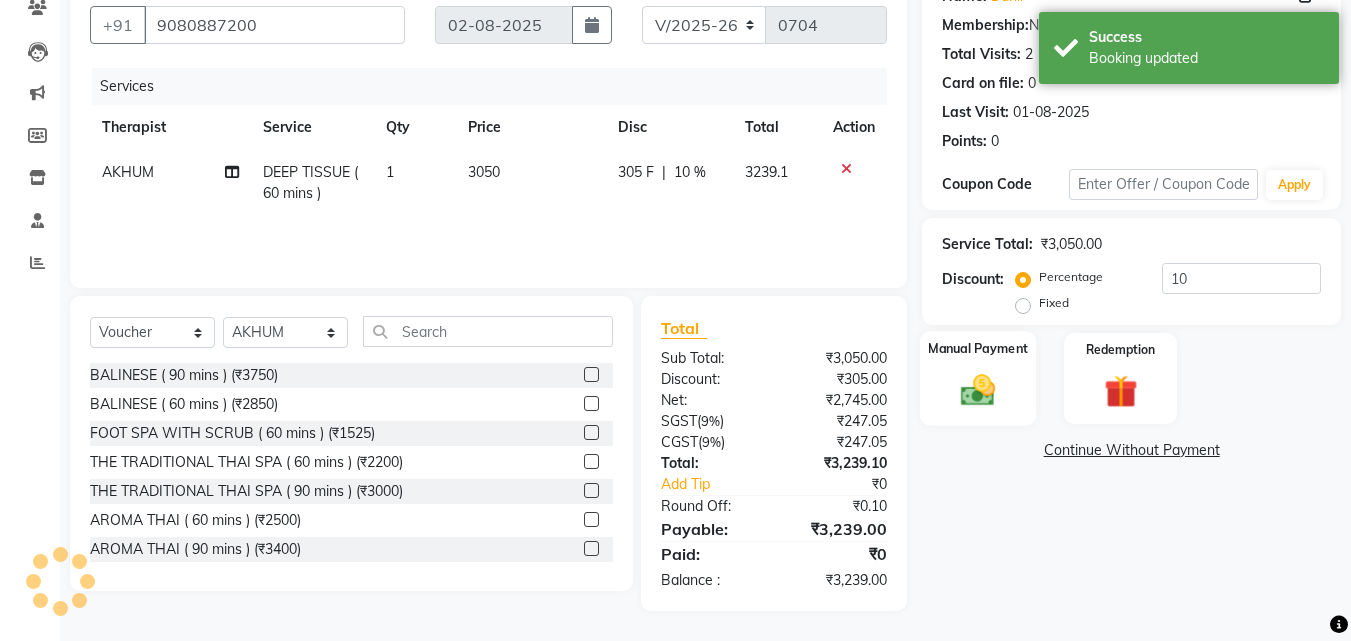 click on "Manual Payment" 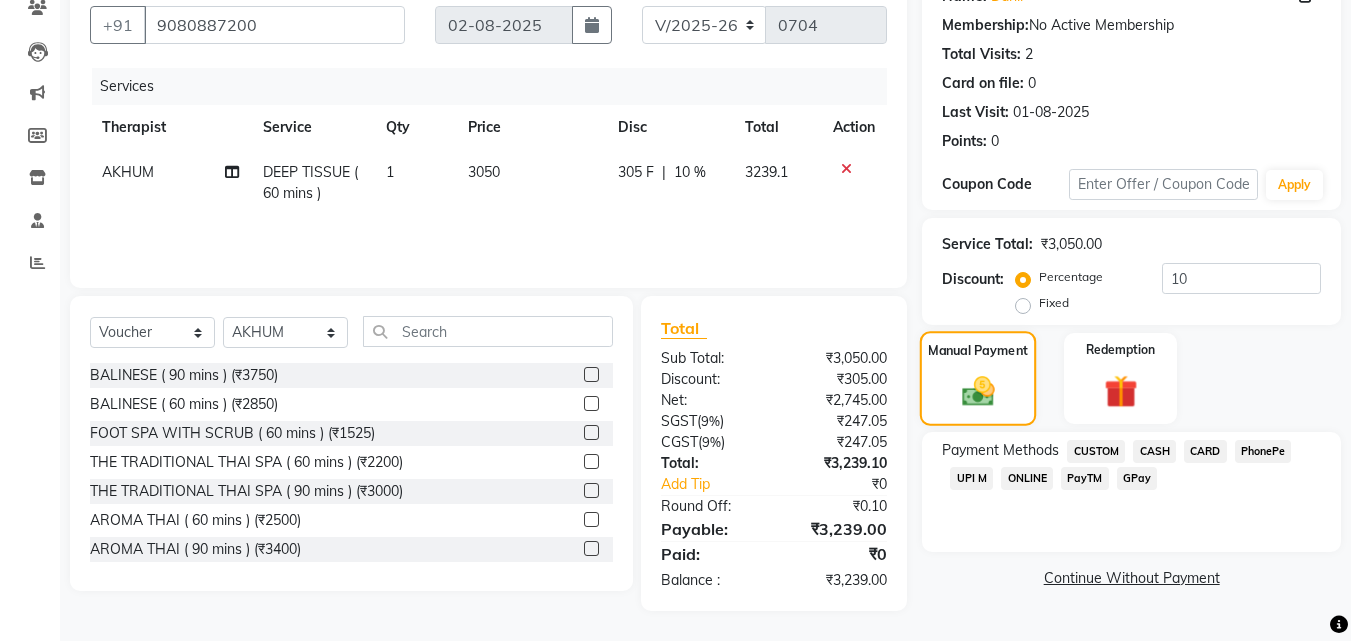 click on "Manual Payment" 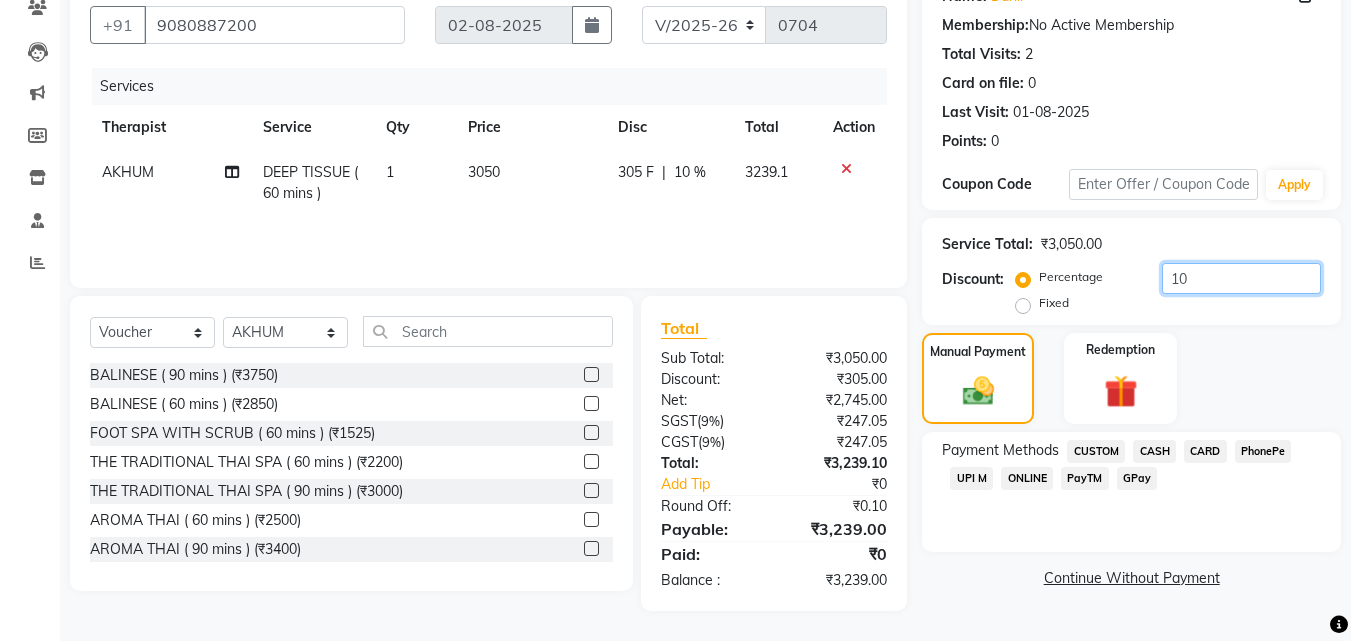 click on "10" 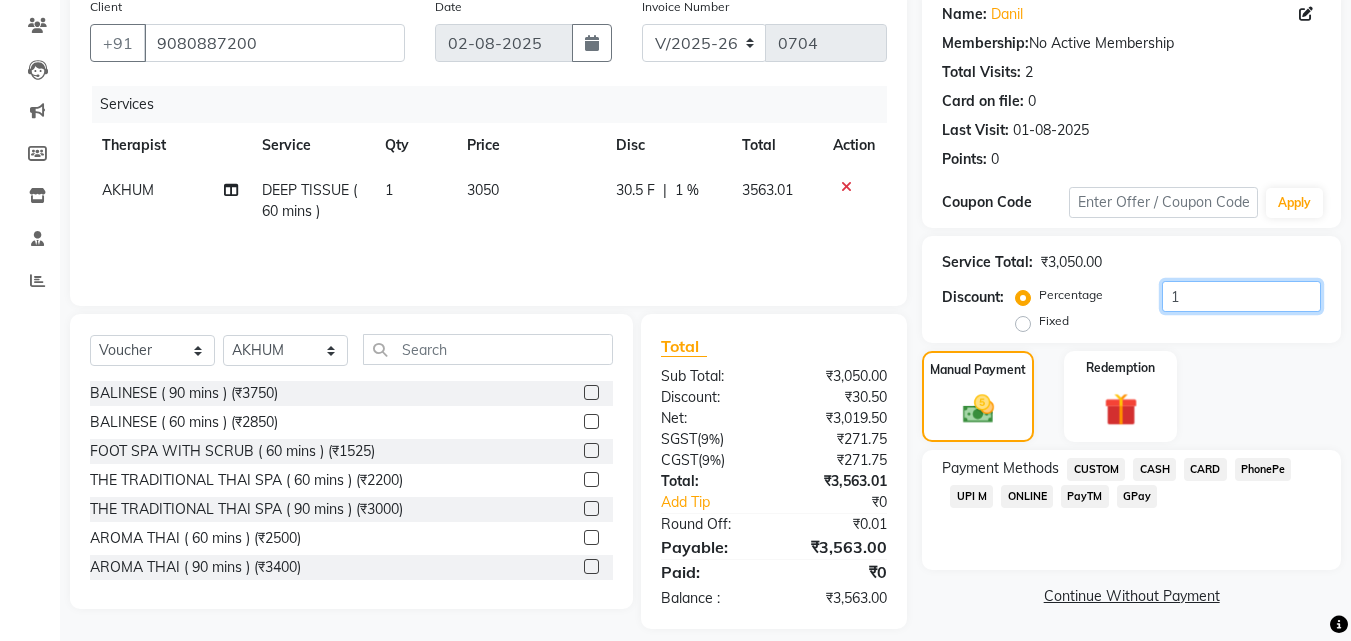 scroll, scrollTop: 180, scrollLeft: 0, axis: vertical 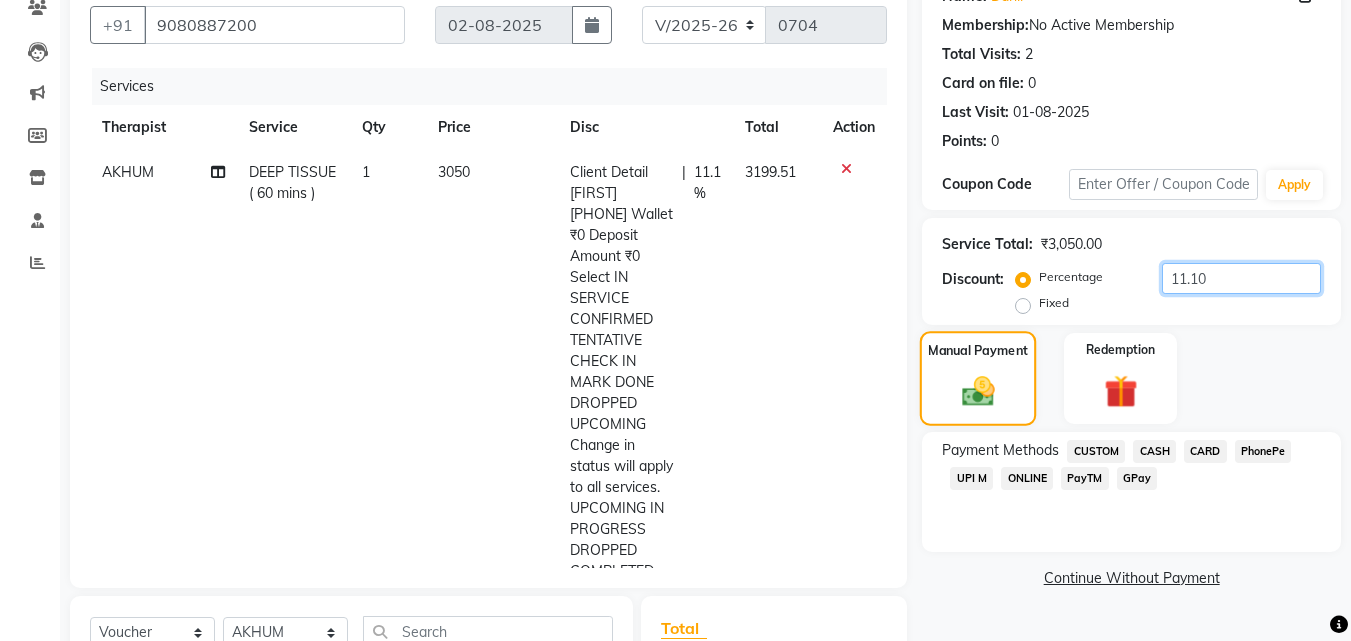type on "11.10" 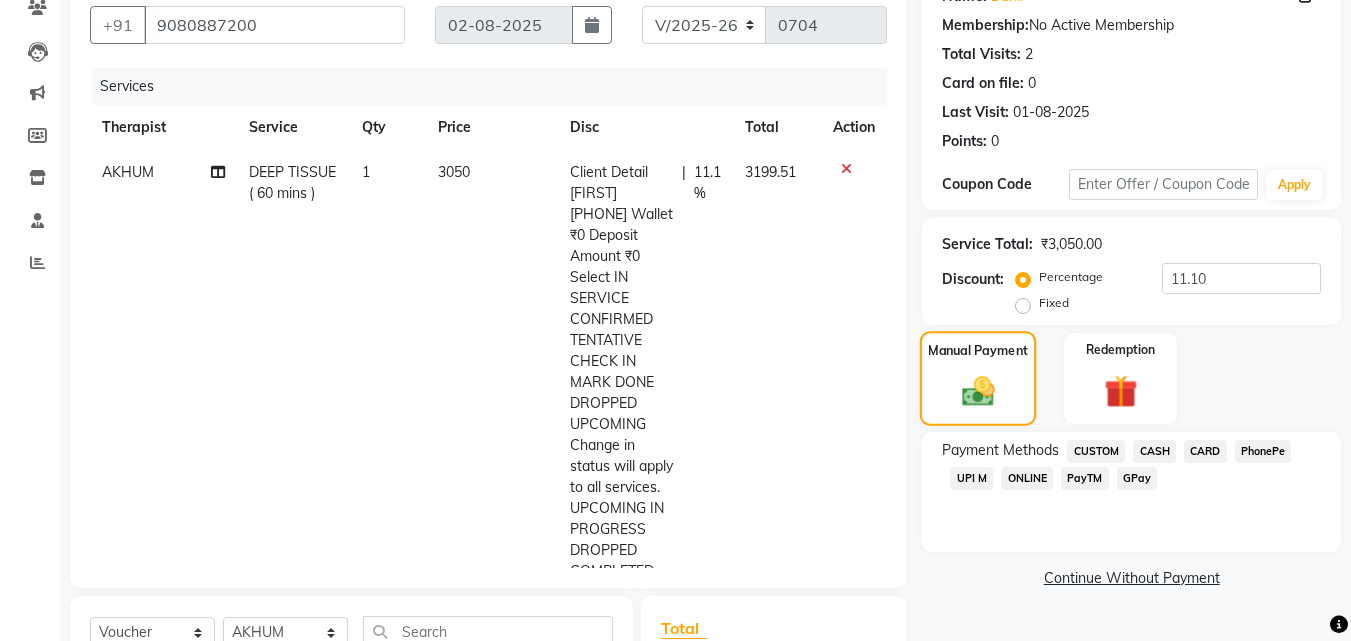 click 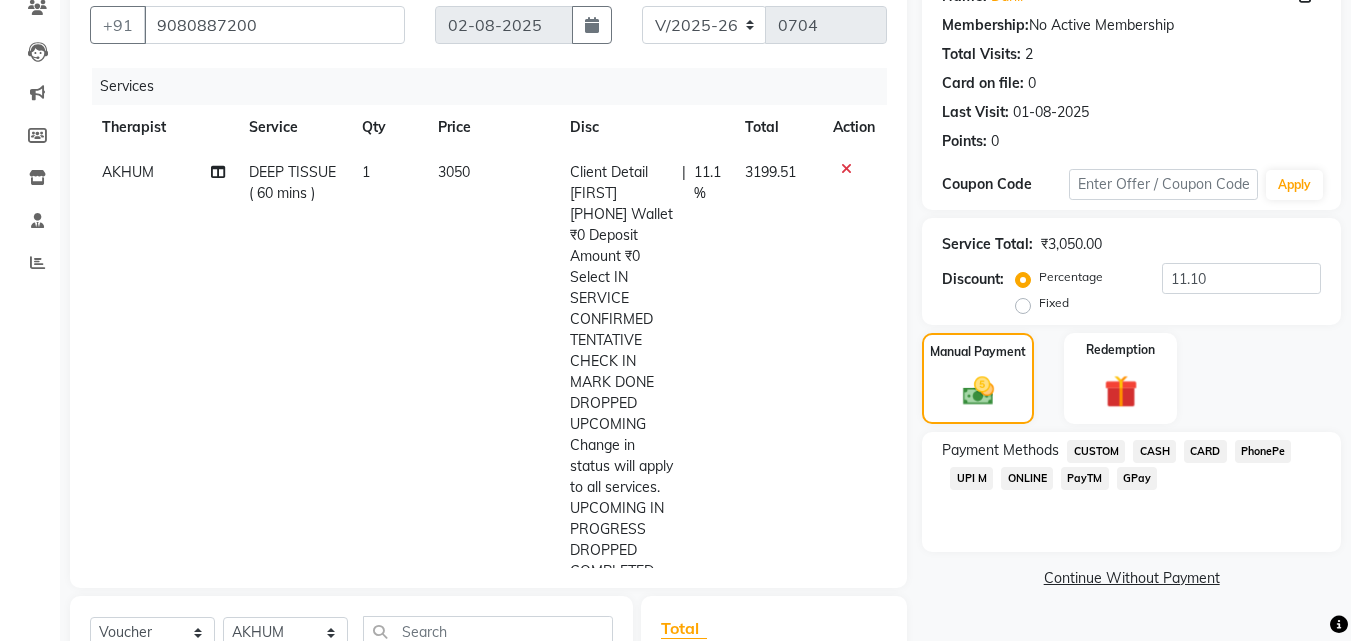 click on "CASH" 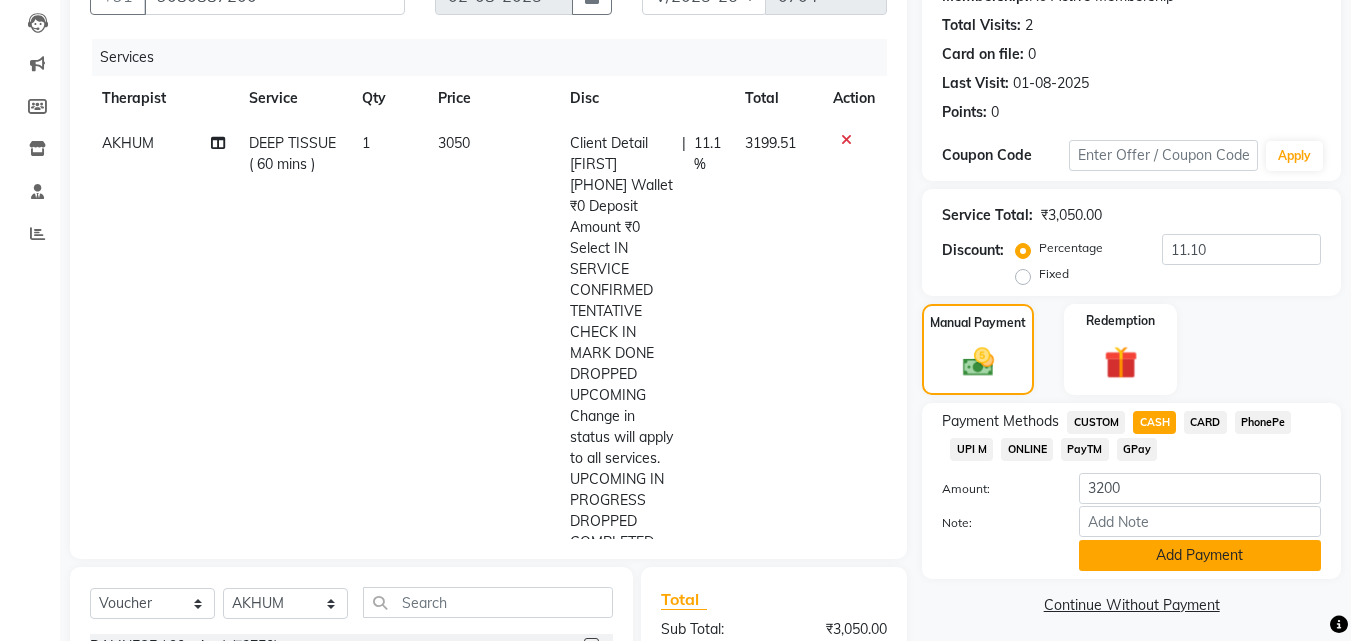 scroll, scrollTop: 218, scrollLeft: 0, axis: vertical 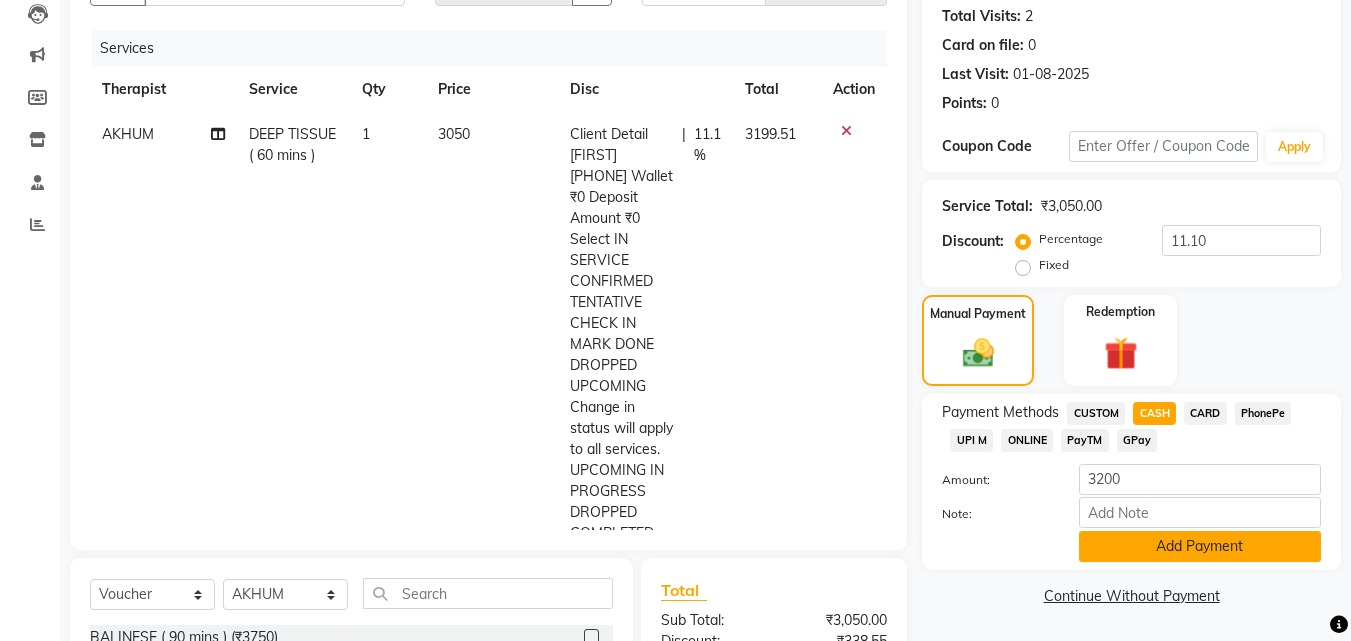 click on "Add Payment" 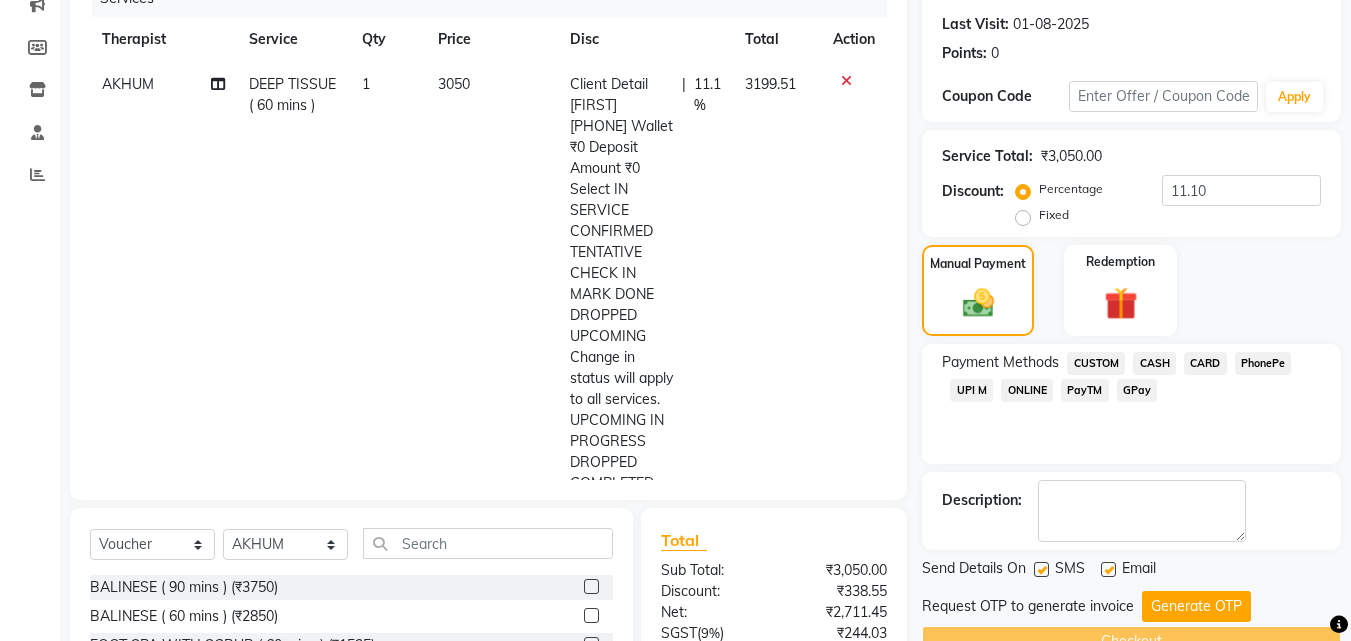 scroll, scrollTop: 314, scrollLeft: 0, axis: vertical 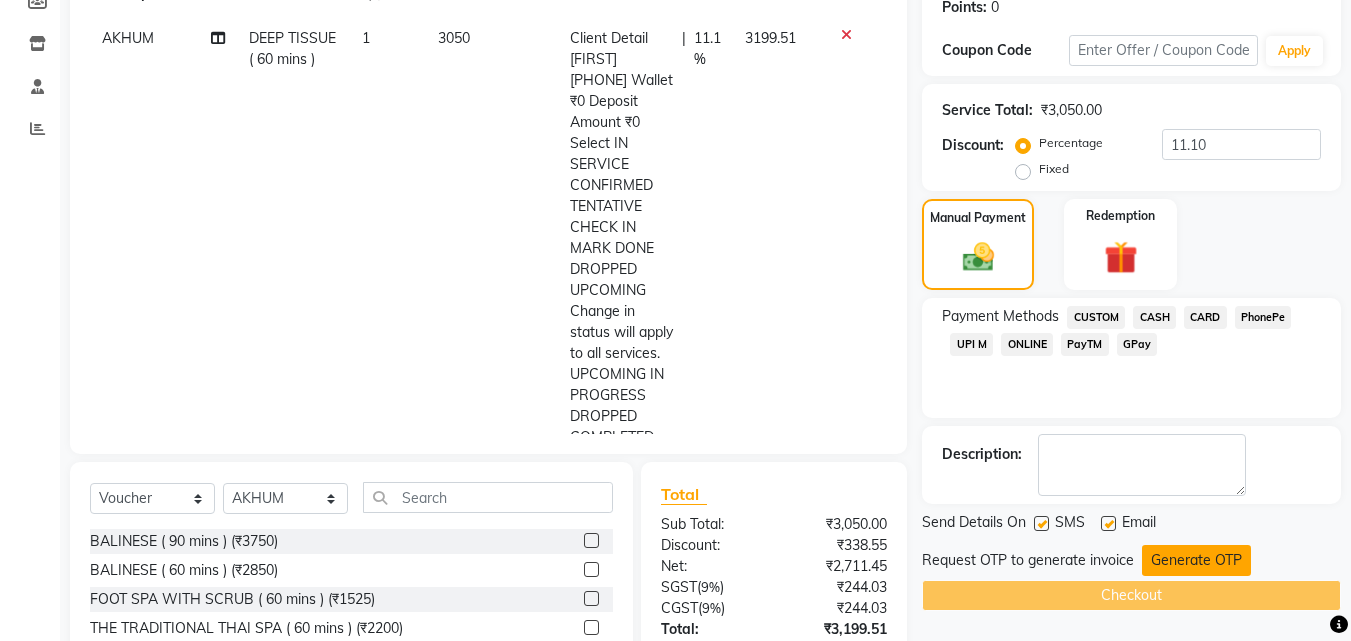 click on "Generate OTP" 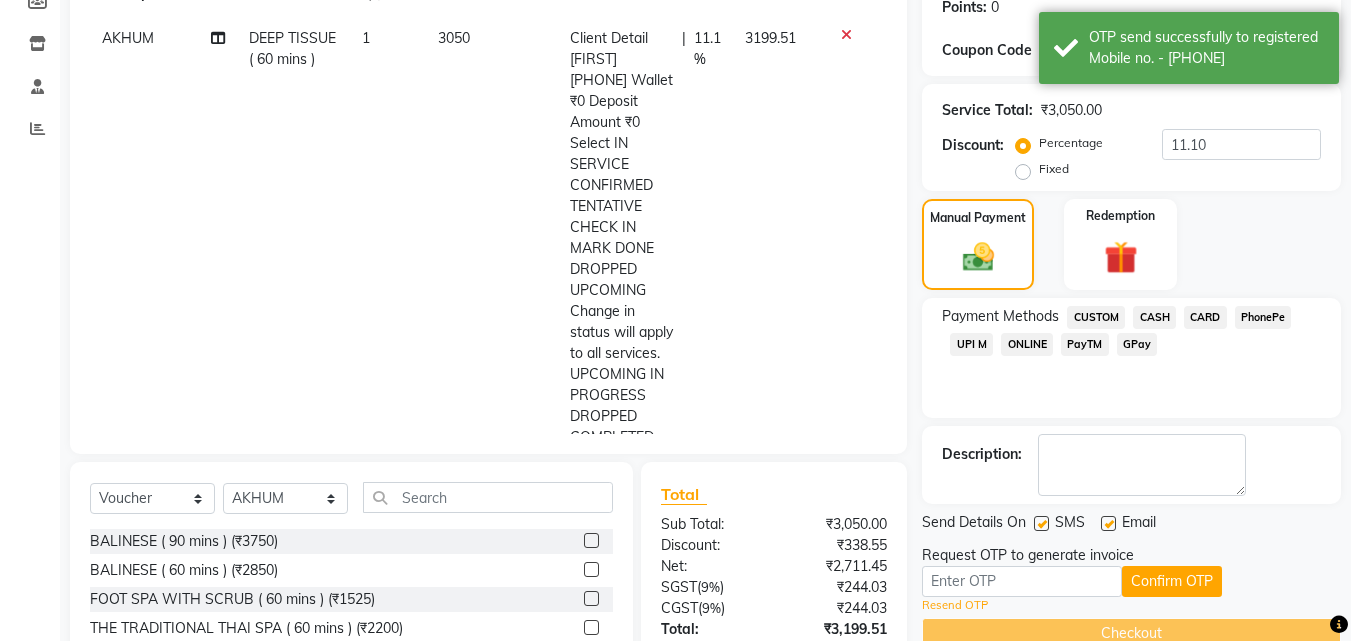 click at bounding box center [1022, 581] 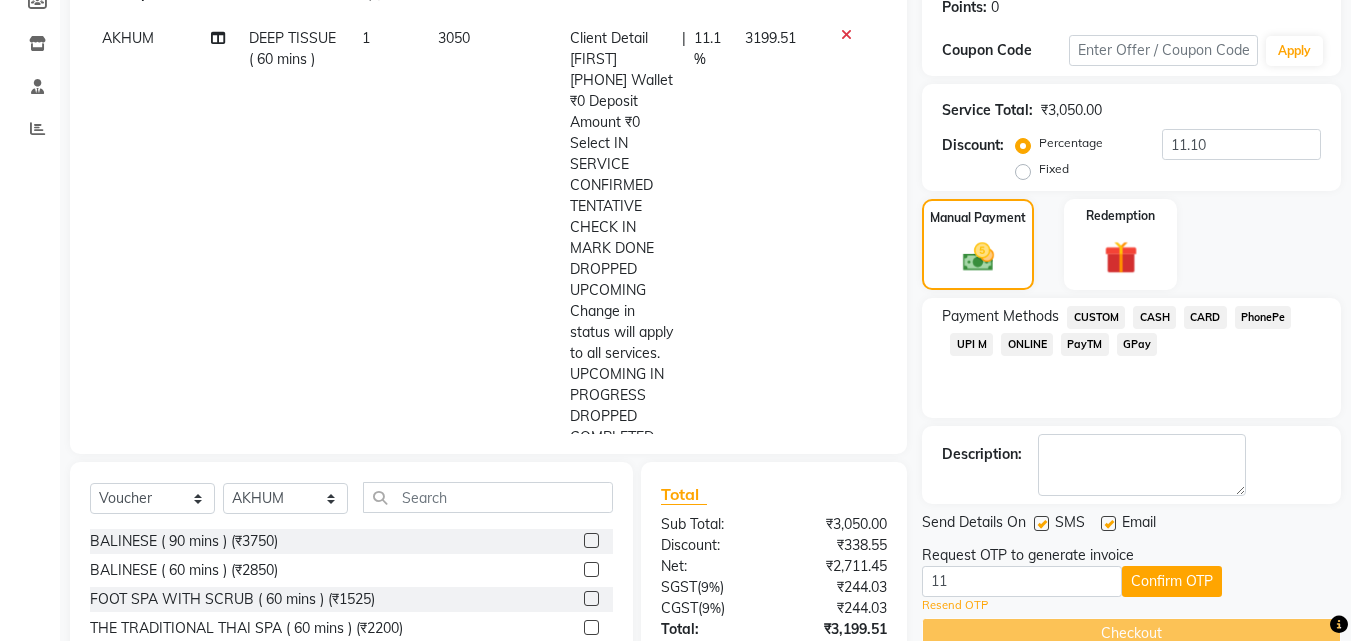 type on "1" 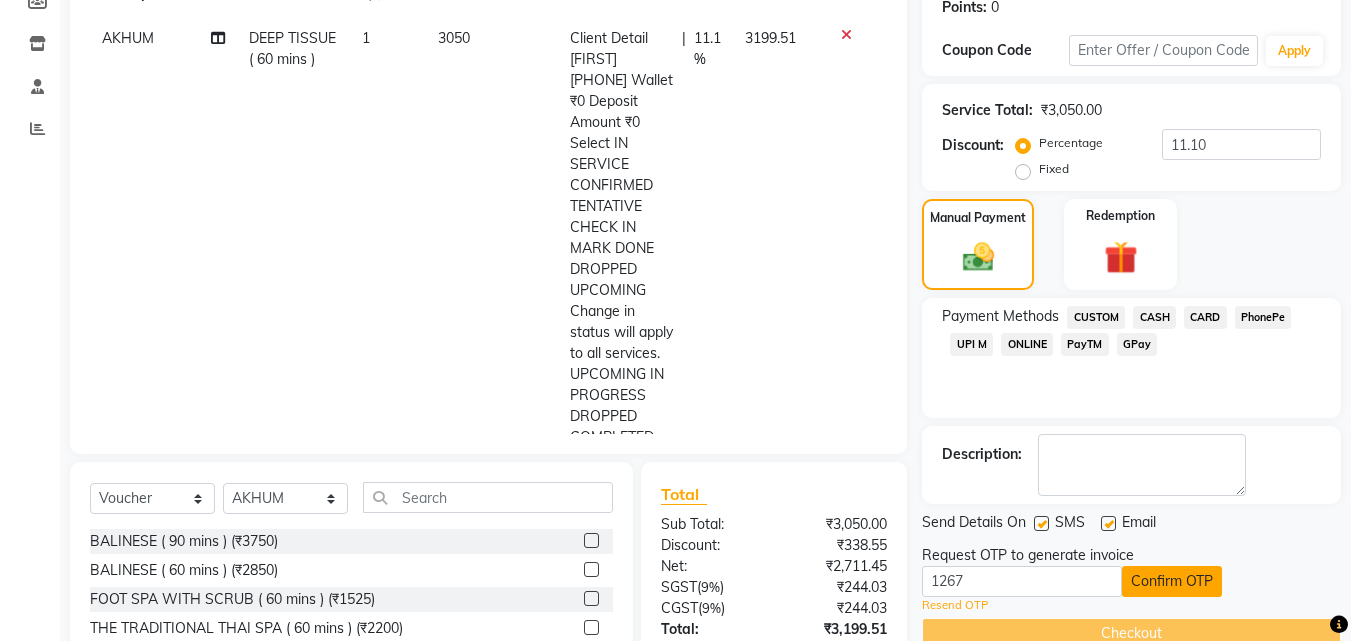 type on "1267" 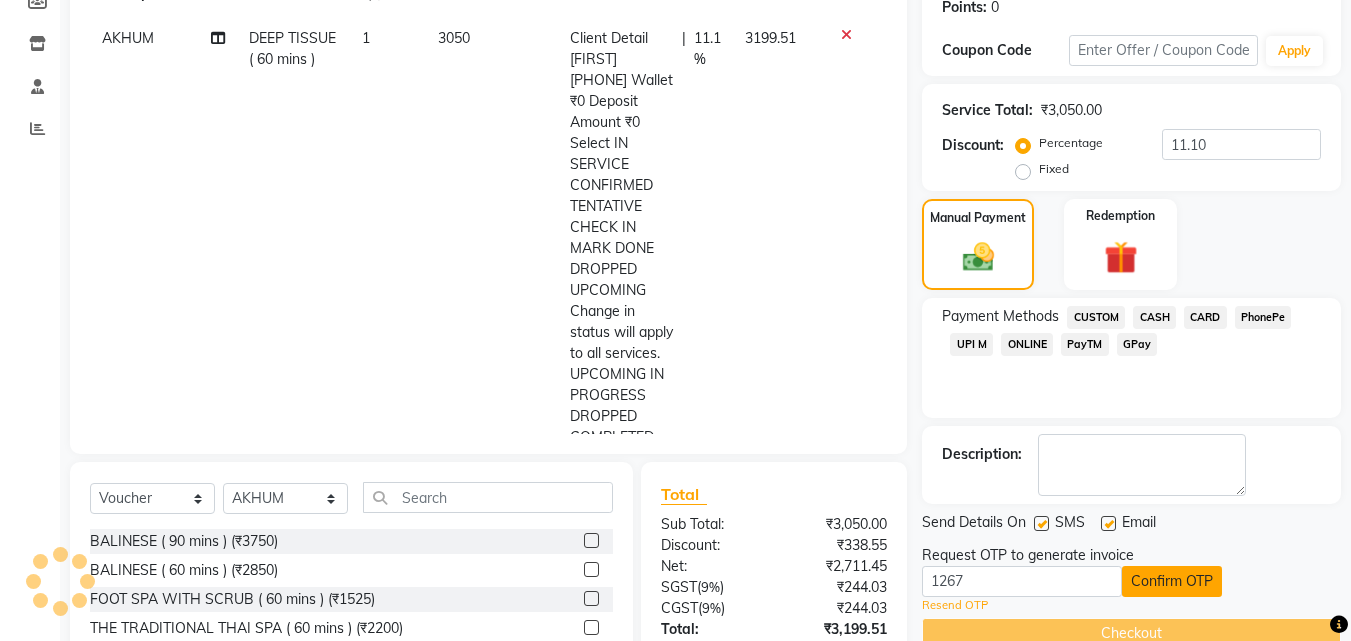 scroll, scrollTop: 275, scrollLeft: 0, axis: vertical 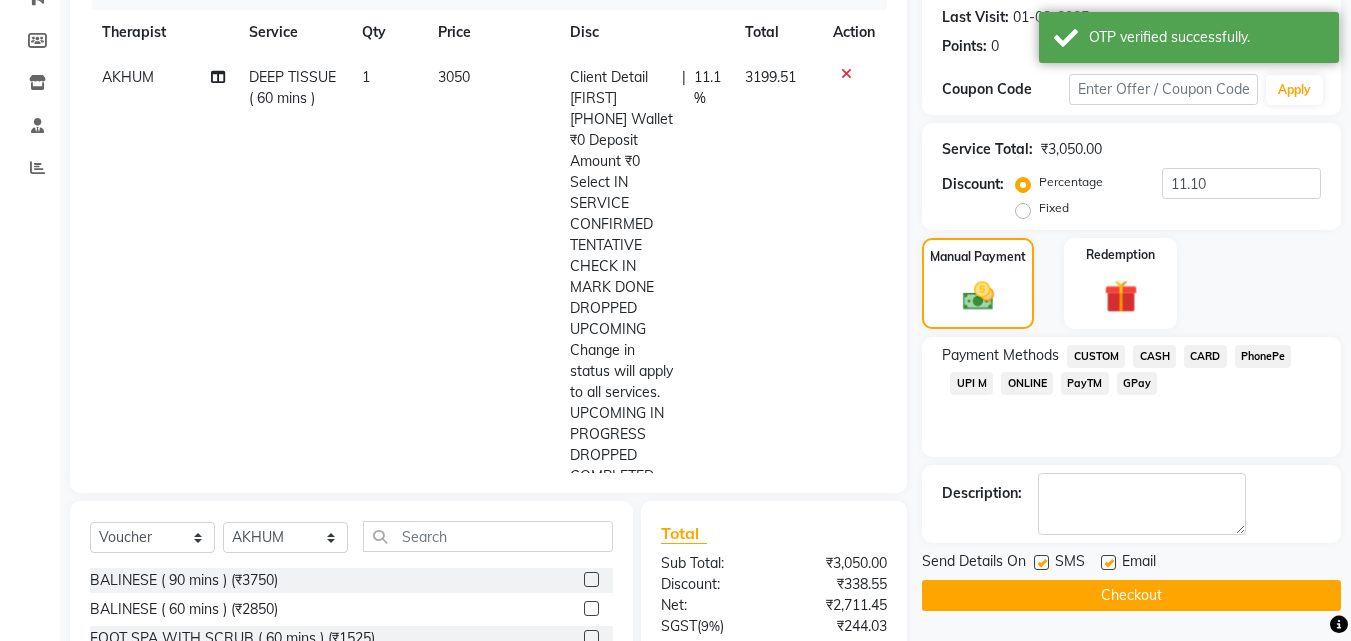 click on "Checkout" 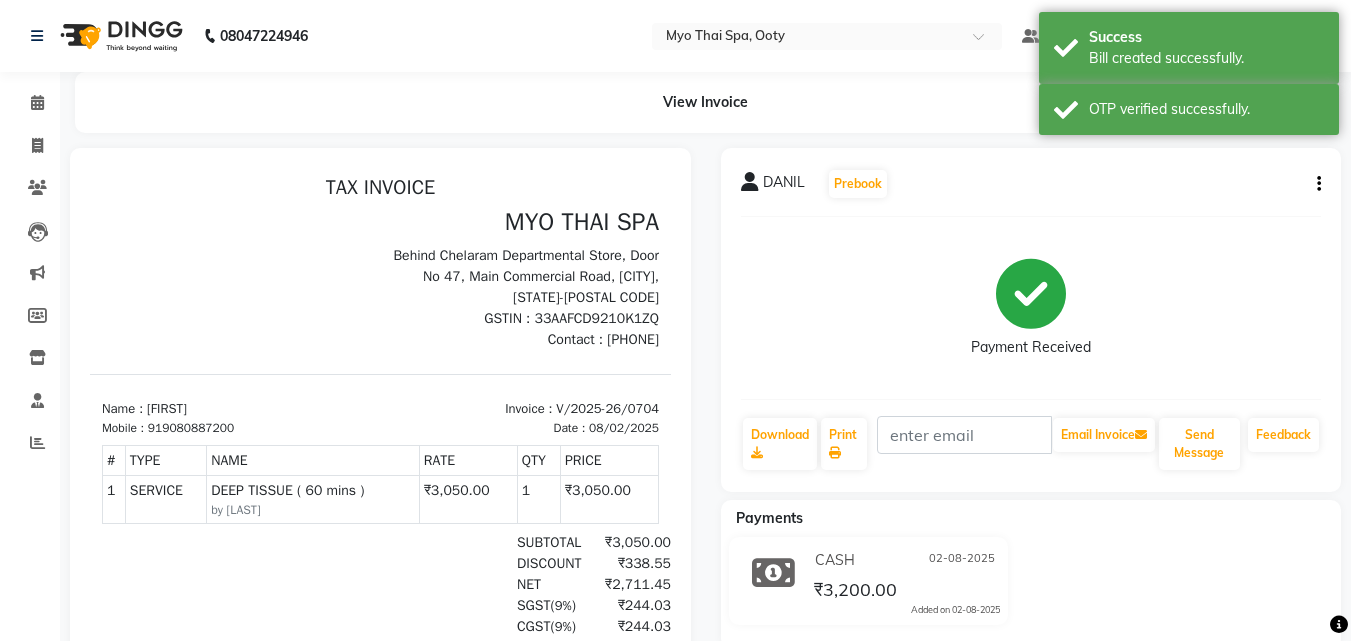 scroll, scrollTop: 16, scrollLeft: 0, axis: vertical 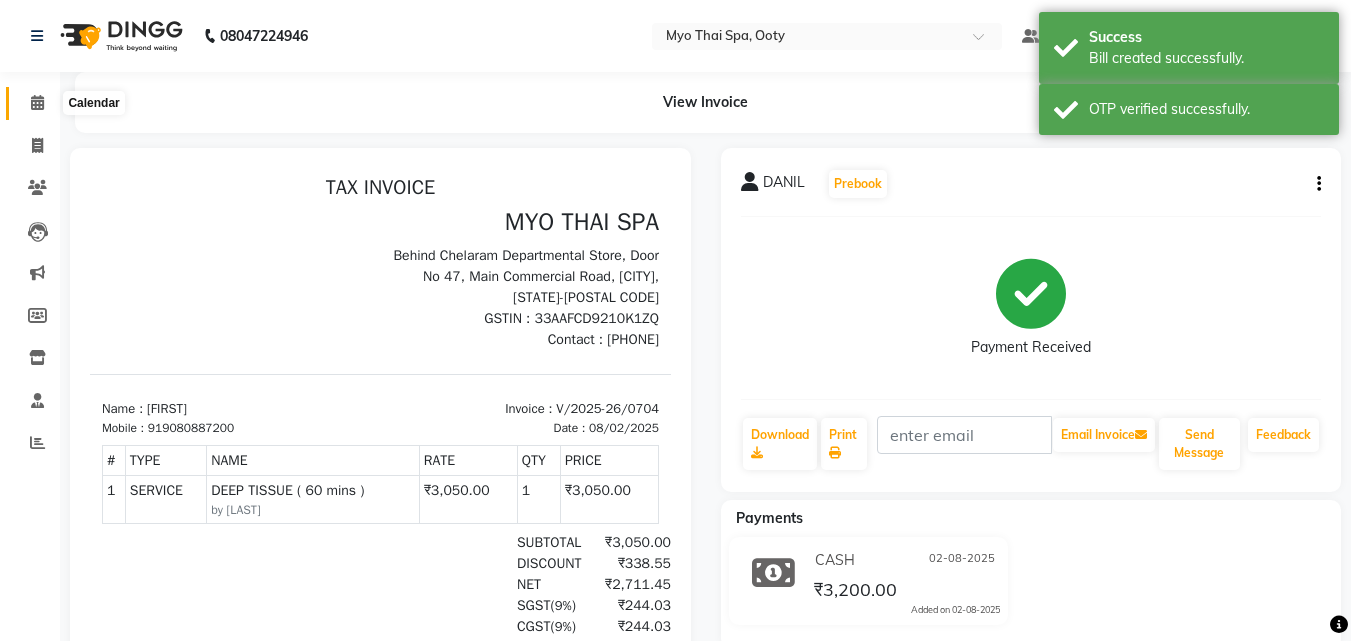 click 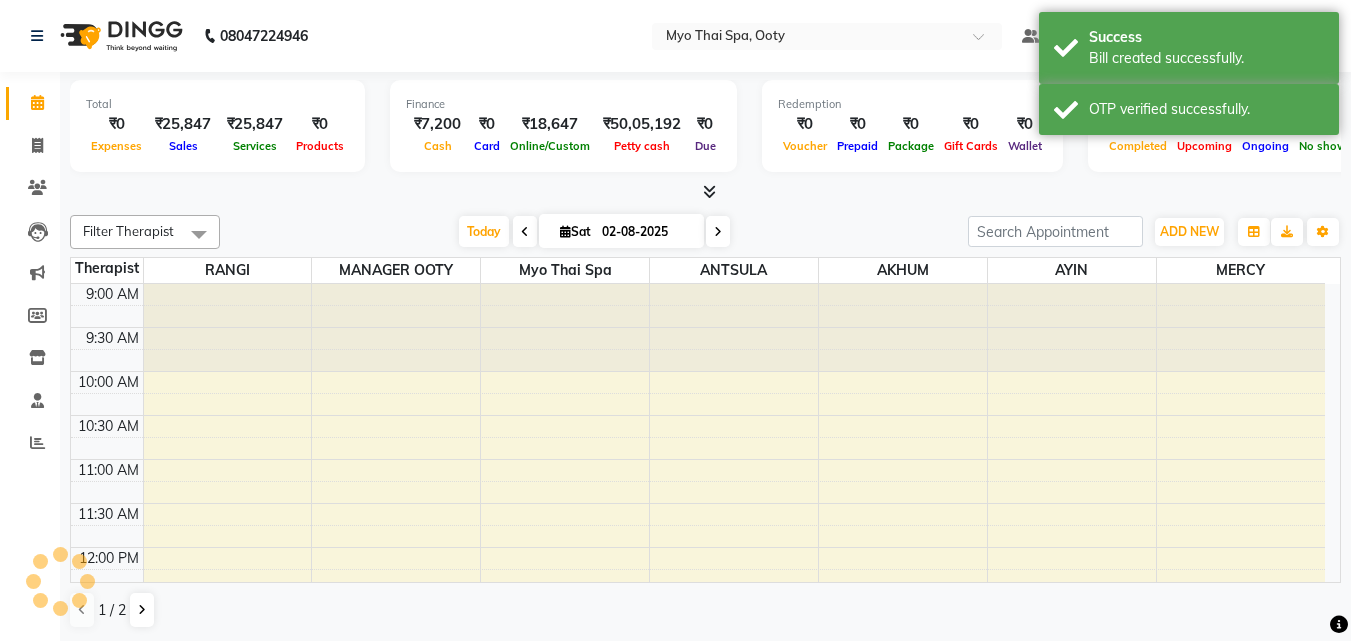 scroll, scrollTop: 0, scrollLeft: 0, axis: both 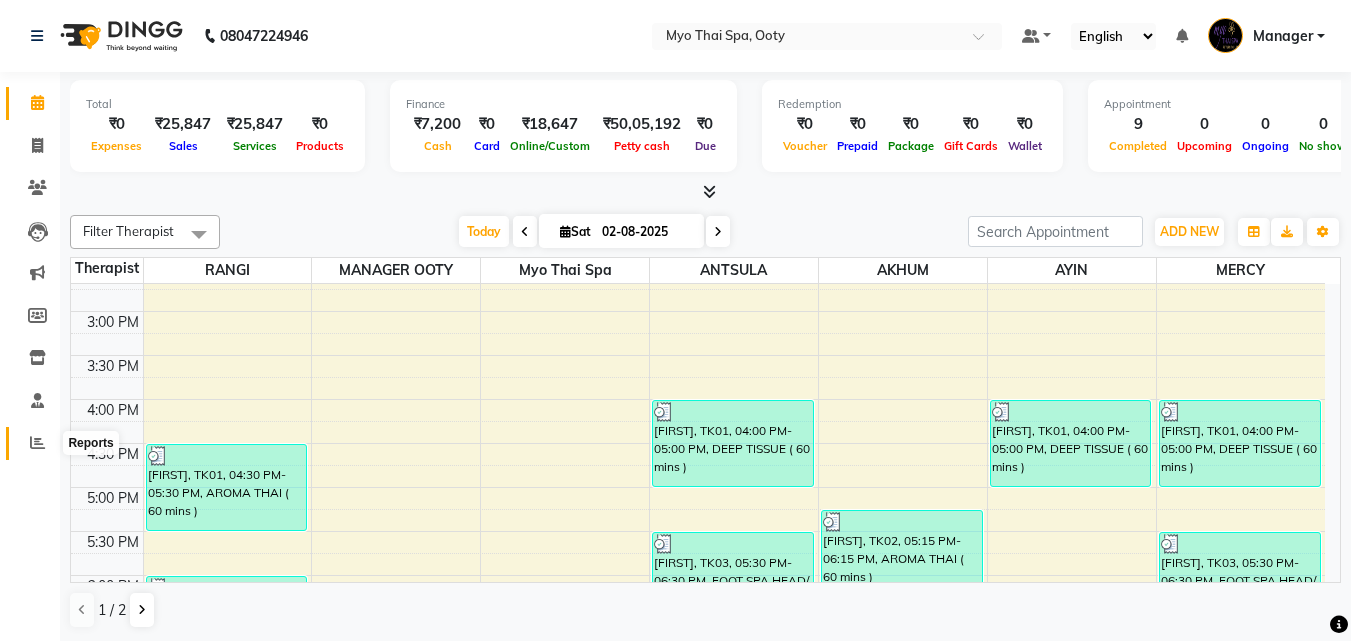click 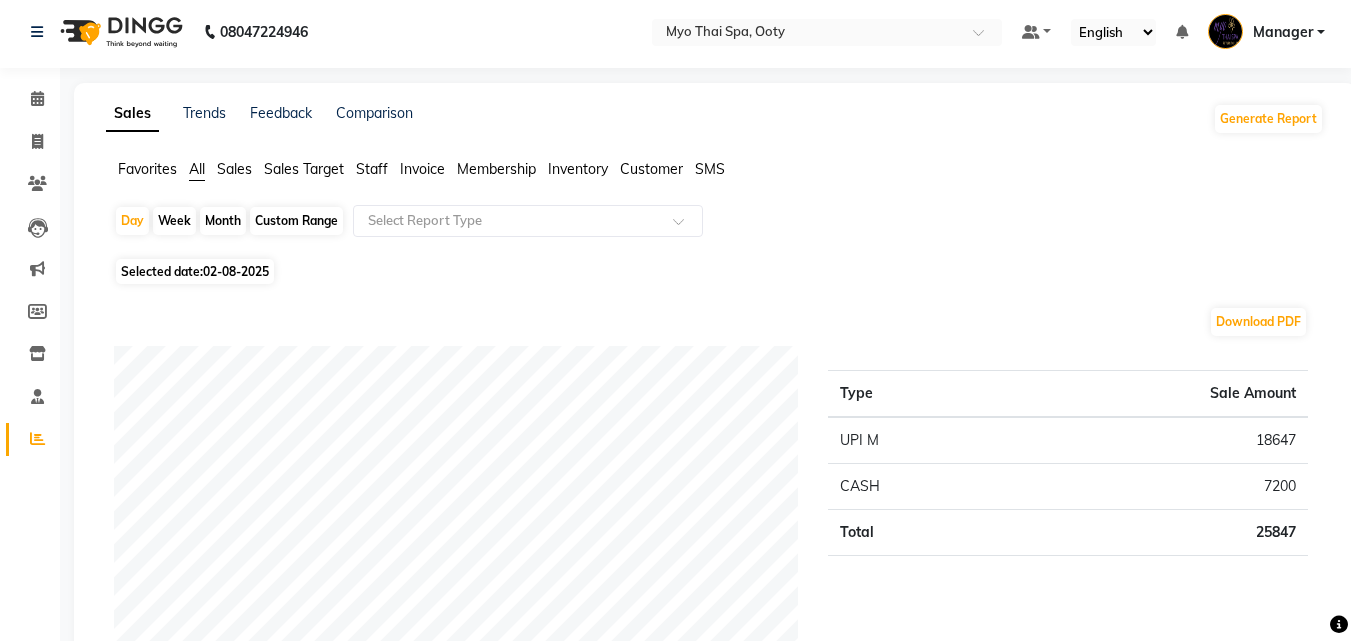 scroll, scrollTop: 0, scrollLeft: 0, axis: both 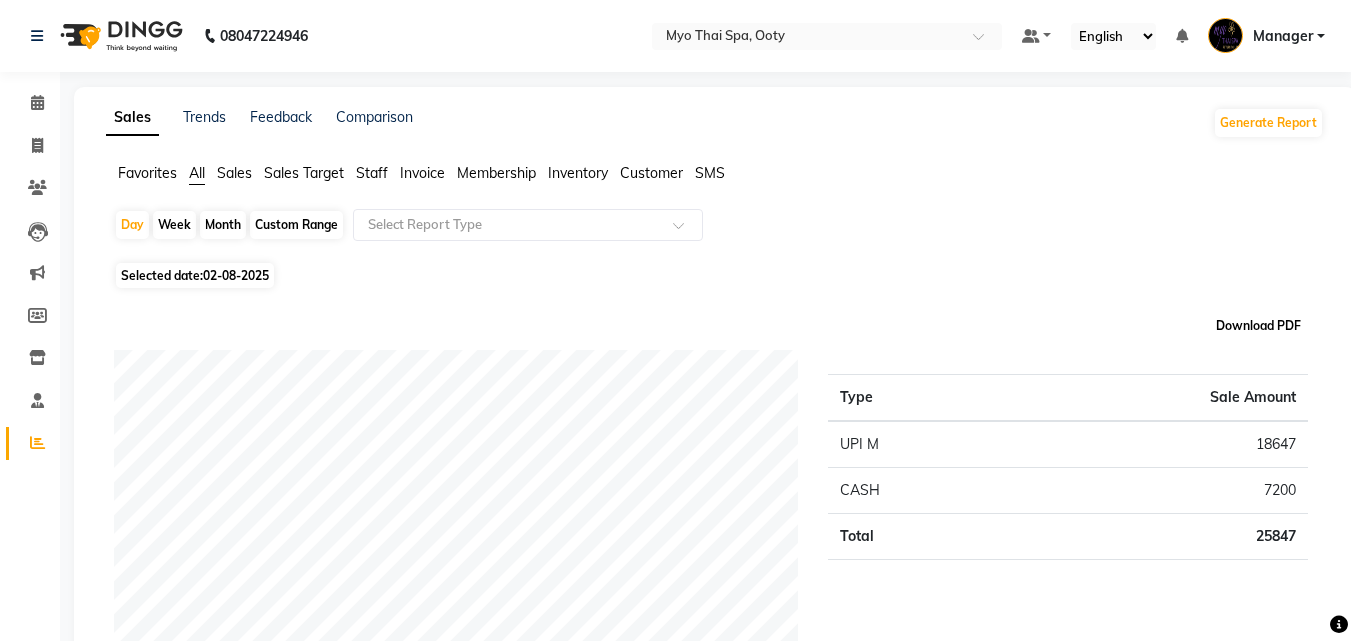 click on "Download PDF" 